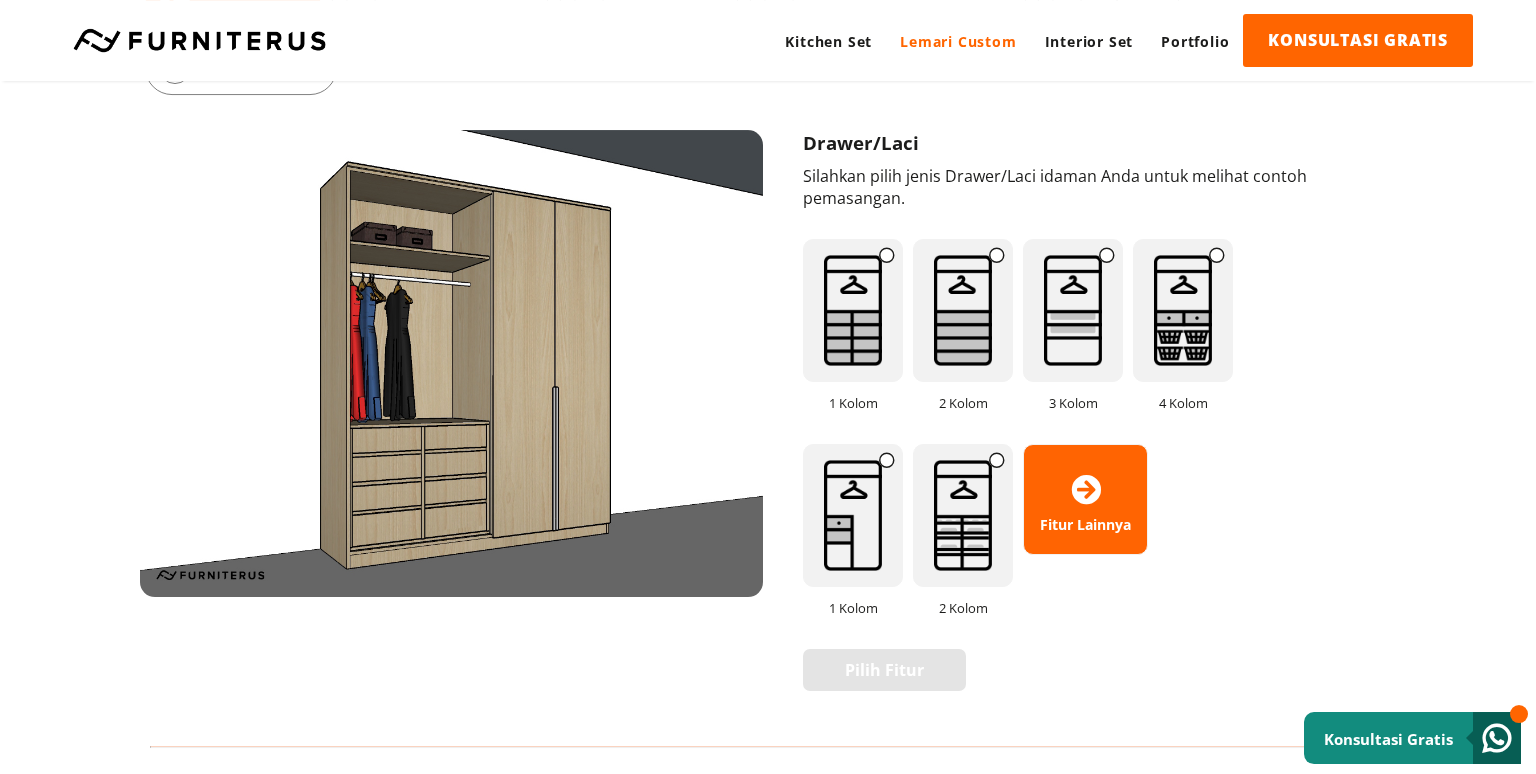 scroll, scrollTop: 1372, scrollLeft: 0, axis: vertical 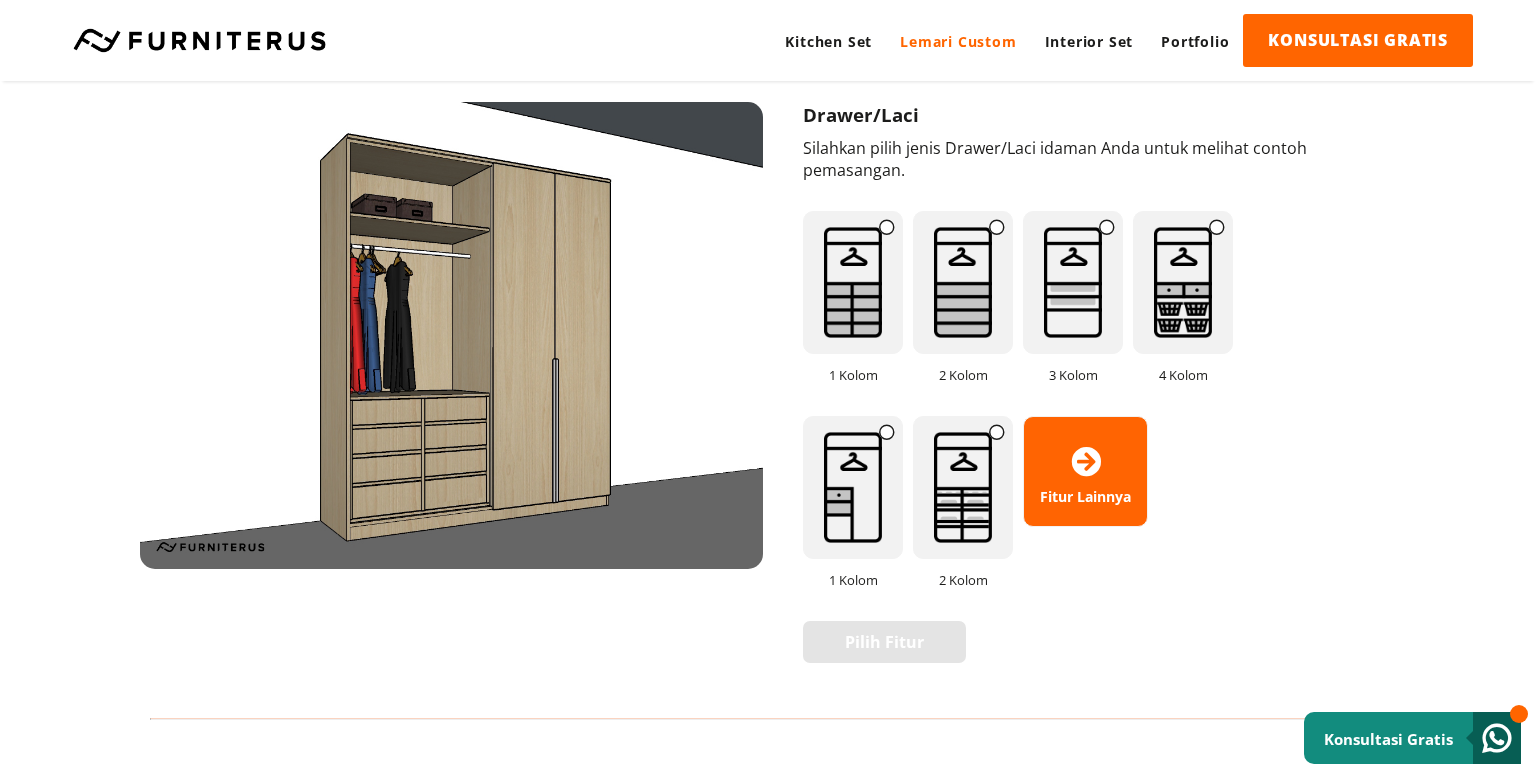click at bounding box center (1183, 282) 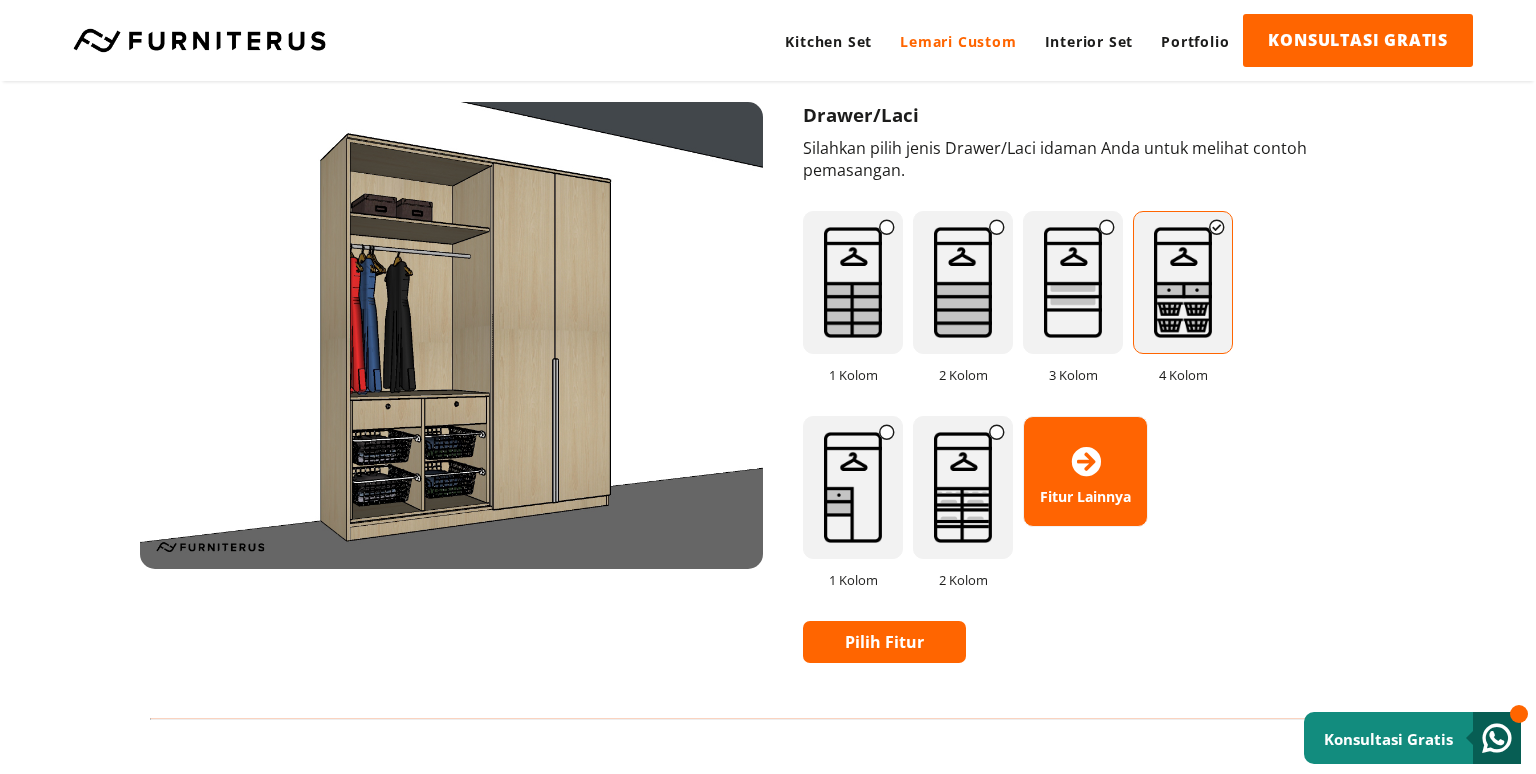 click on "Fitur Lainnya" at bounding box center [1085, 471] 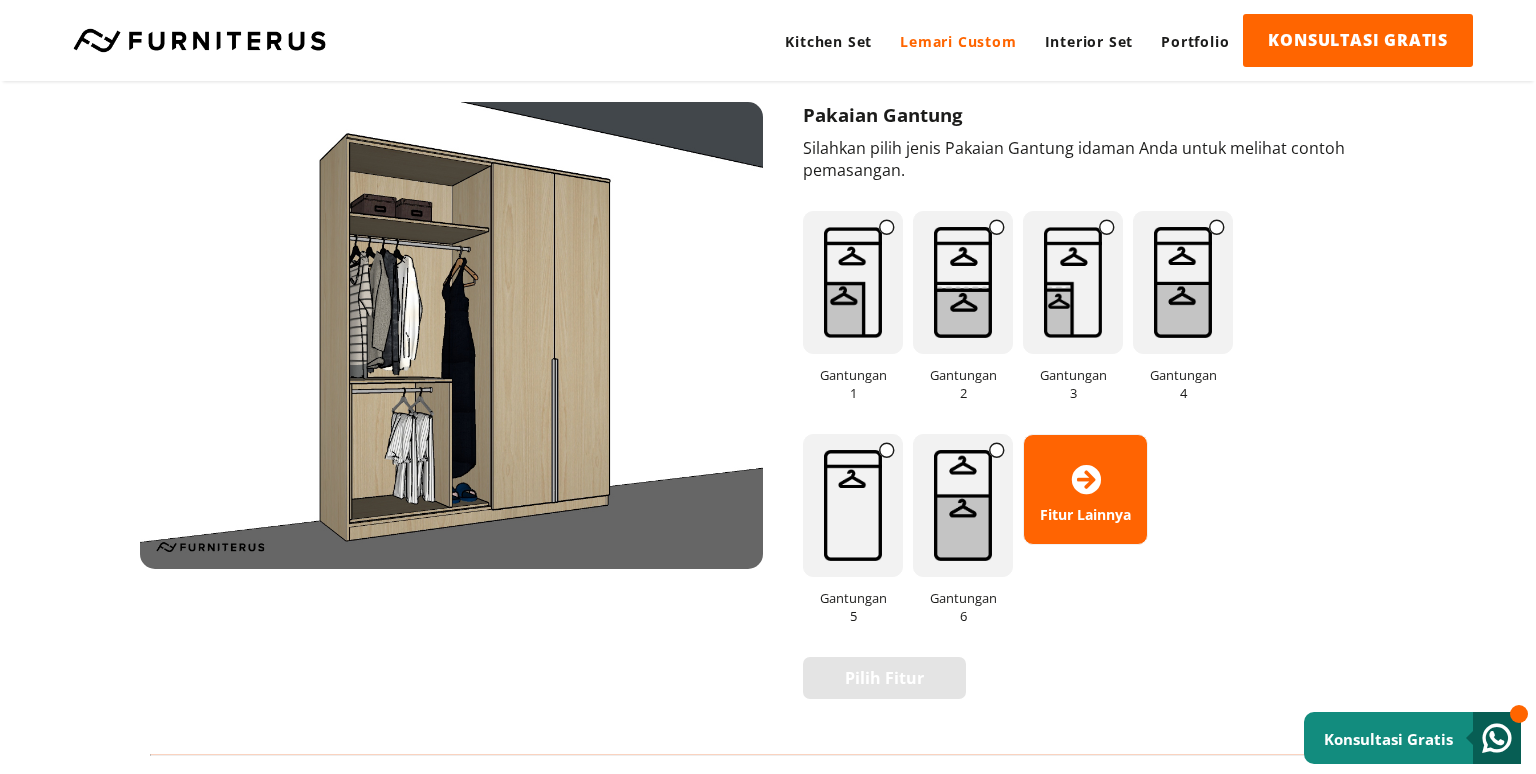 click at bounding box center [963, 505] 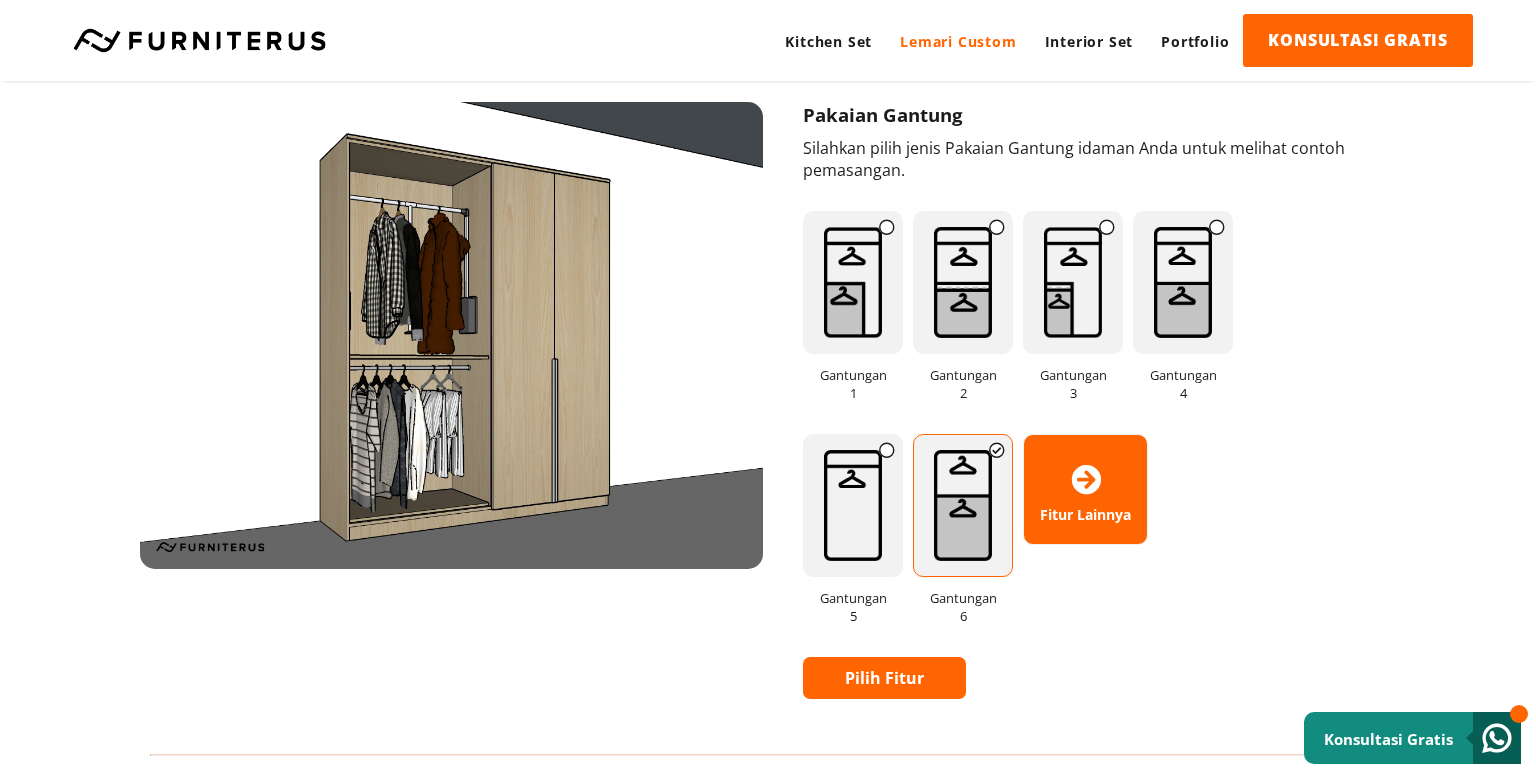 click at bounding box center (853, 505) 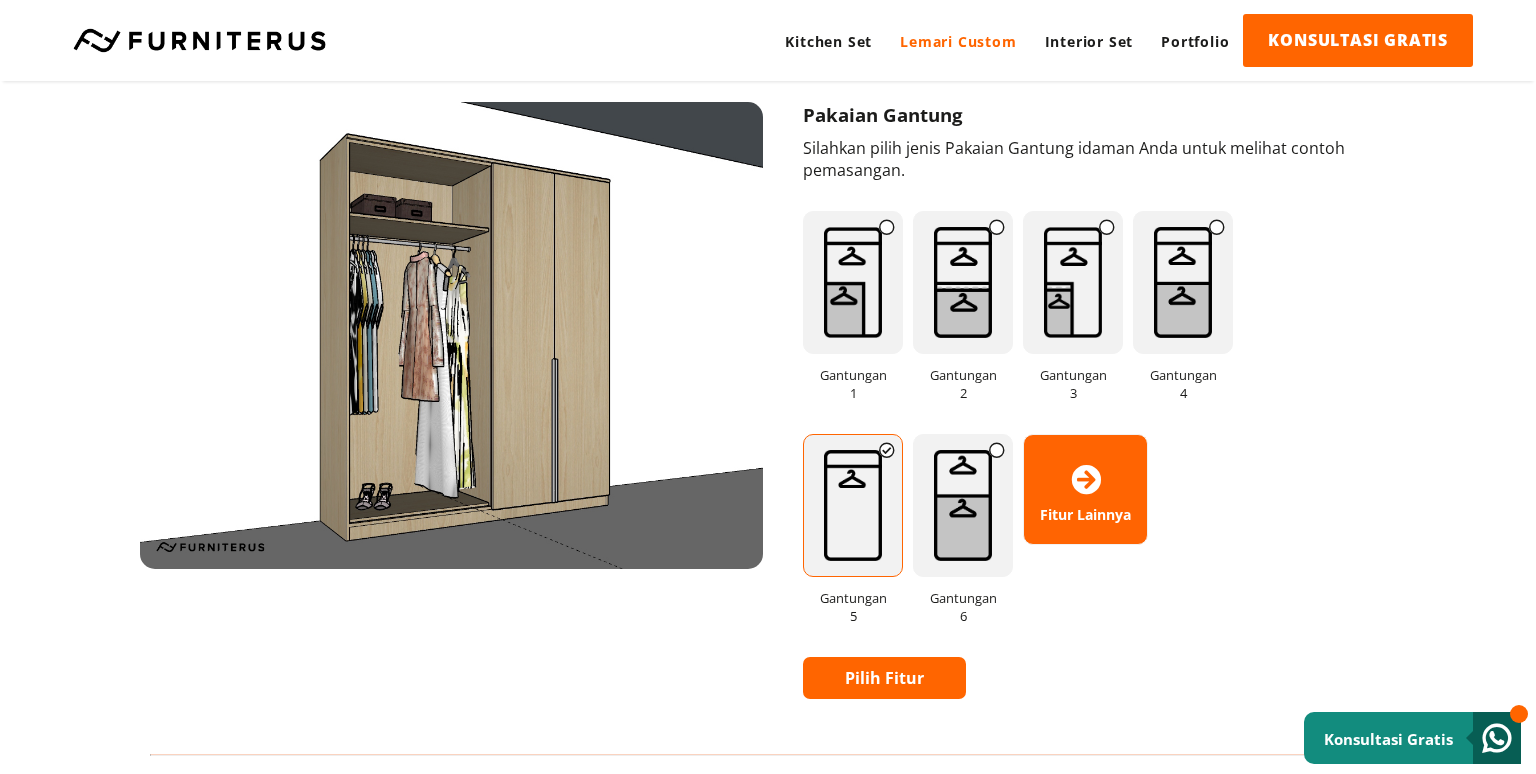 click at bounding box center (853, 282) 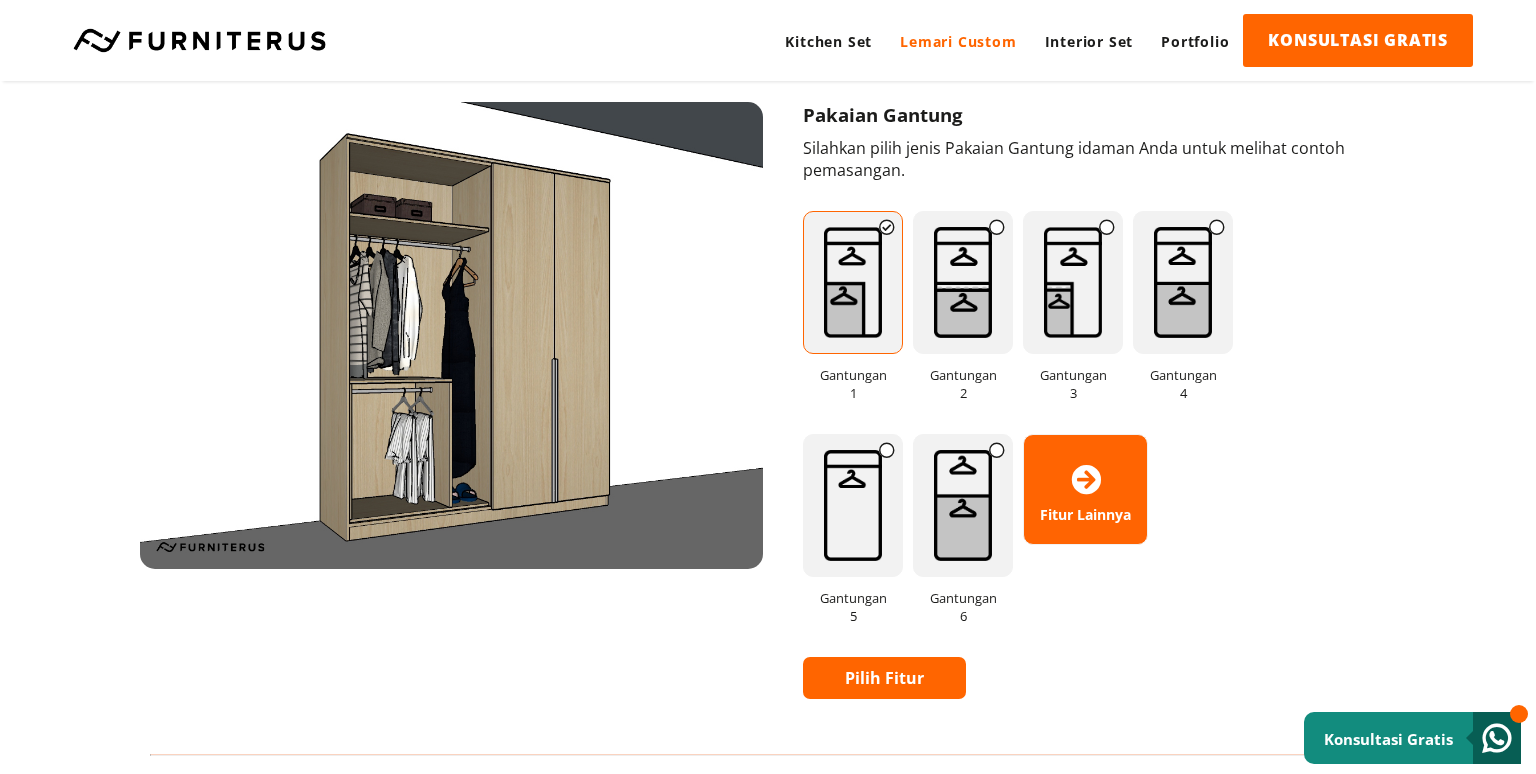 click at bounding box center [963, 282] 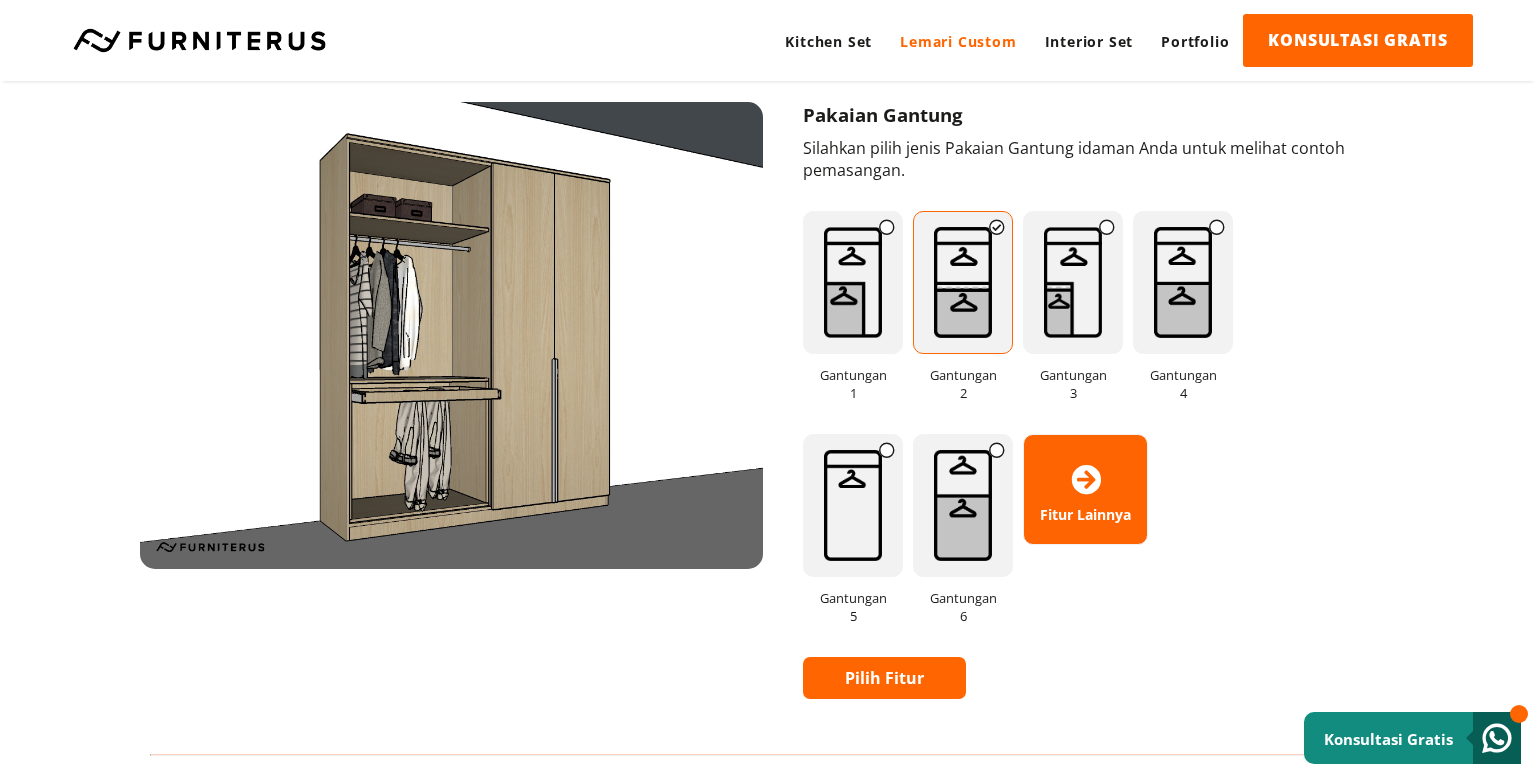click at bounding box center [1073, 282] 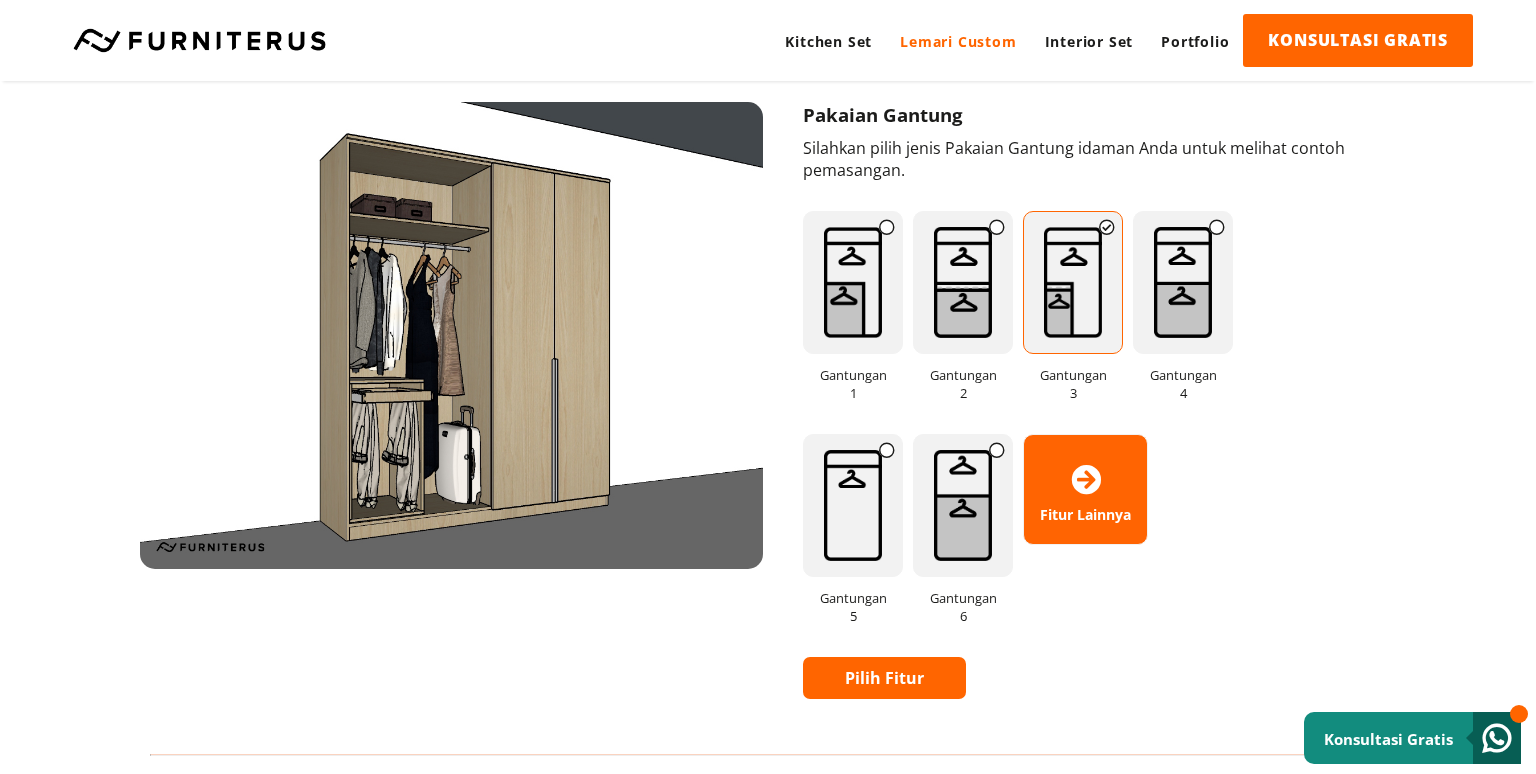 click at bounding box center [1183, 282] 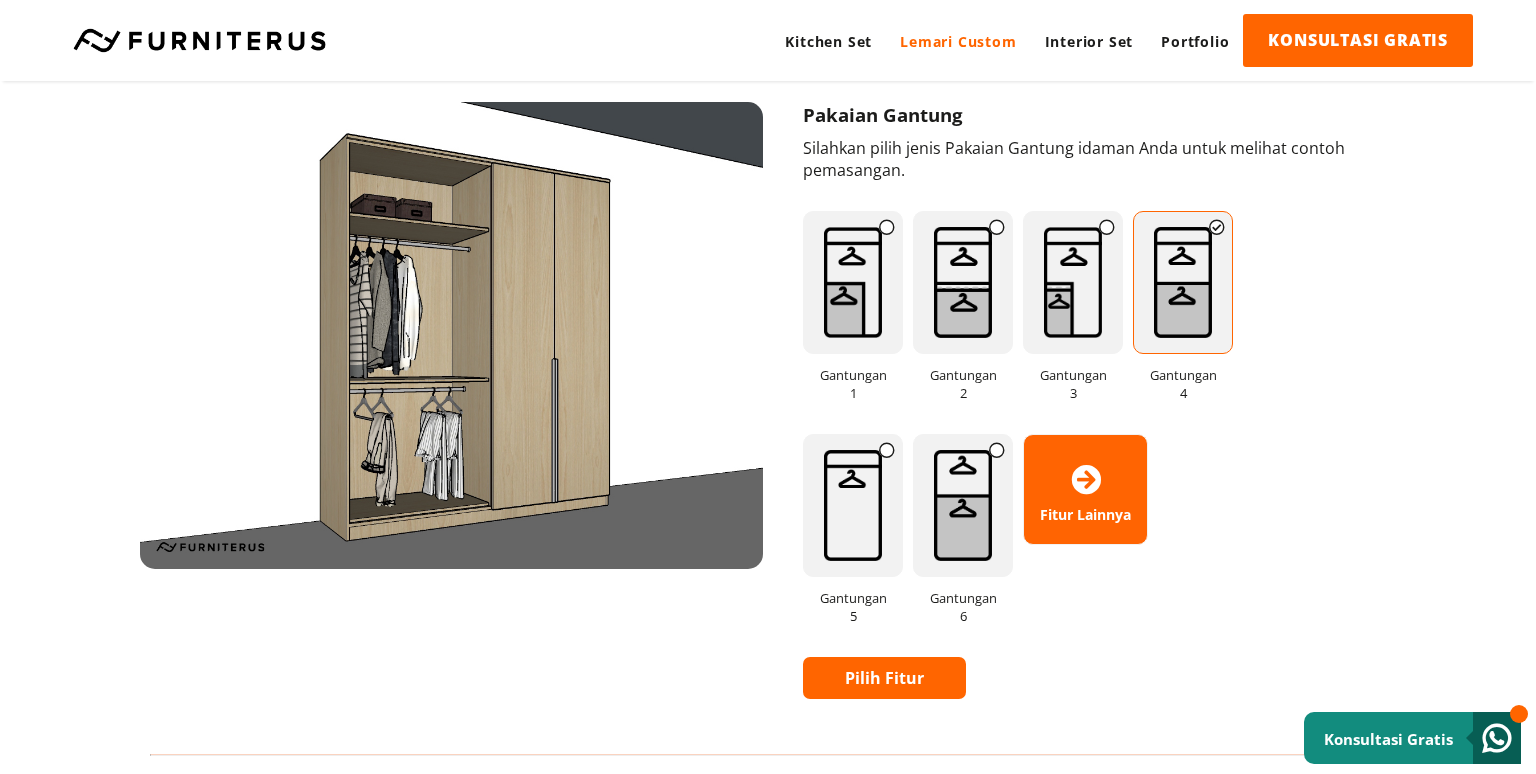 click on "Fitur Lainnya" at bounding box center [1085, 489] 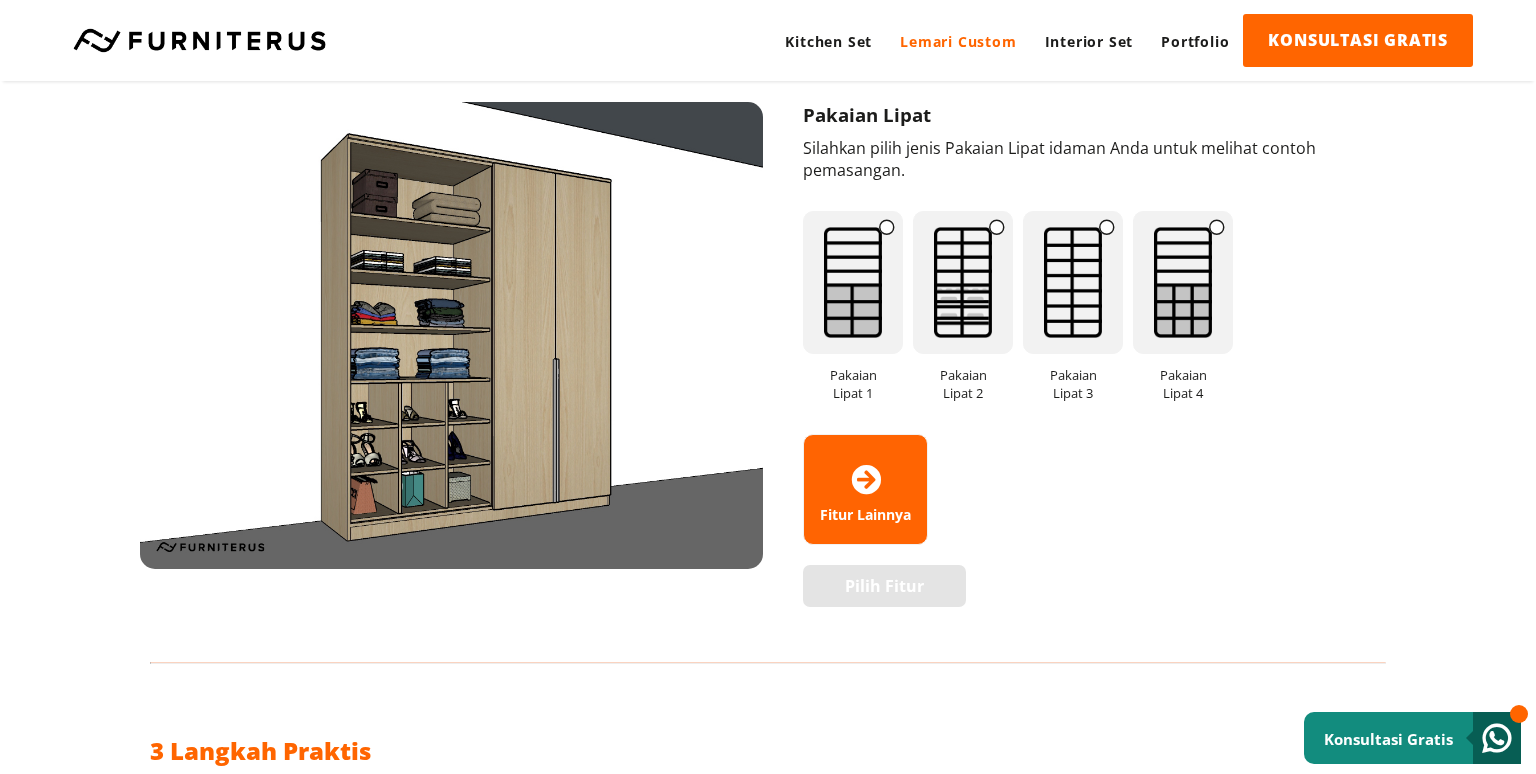 click at bounding box center (1073, 282) 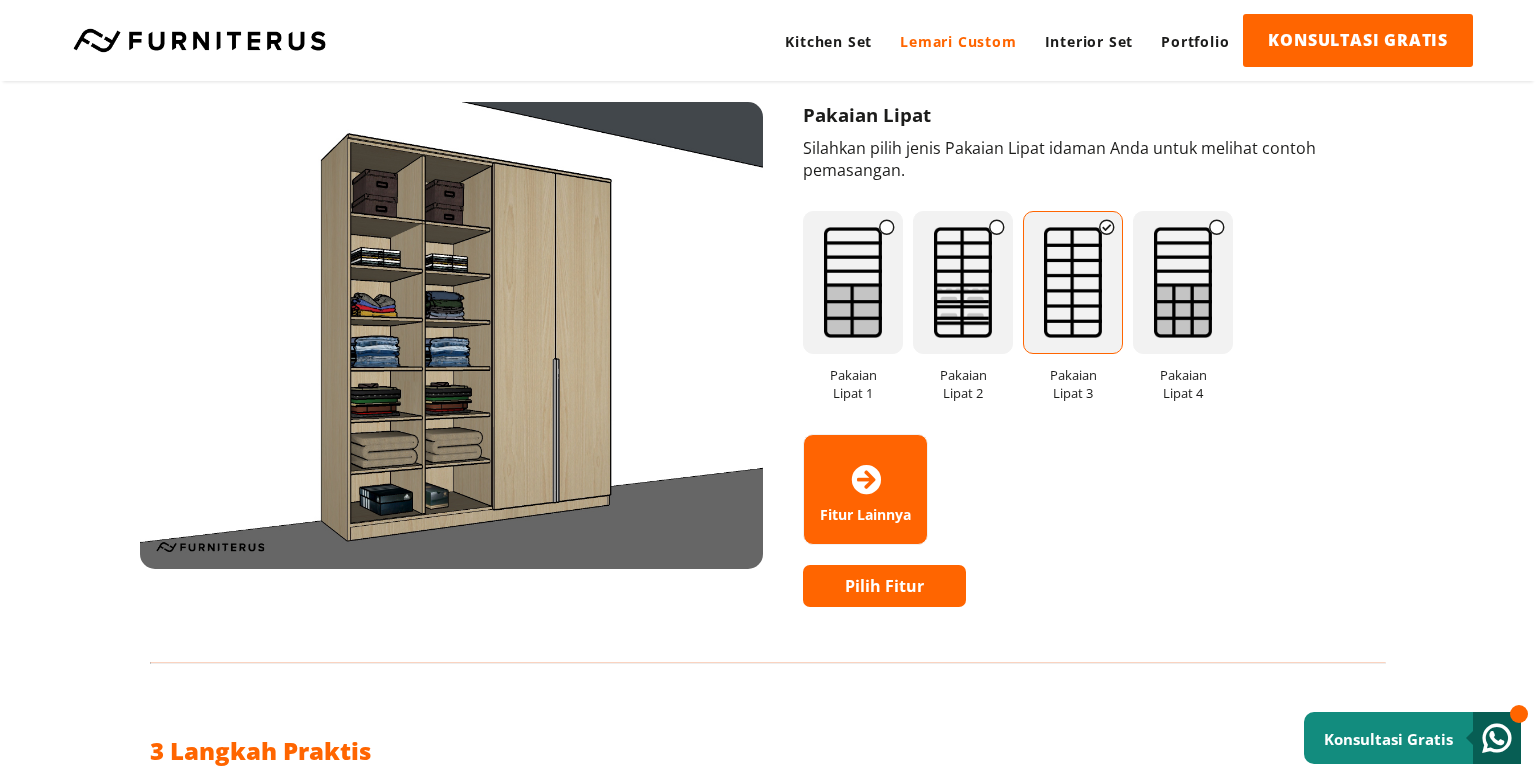 click at bounding box center [1183, 282] 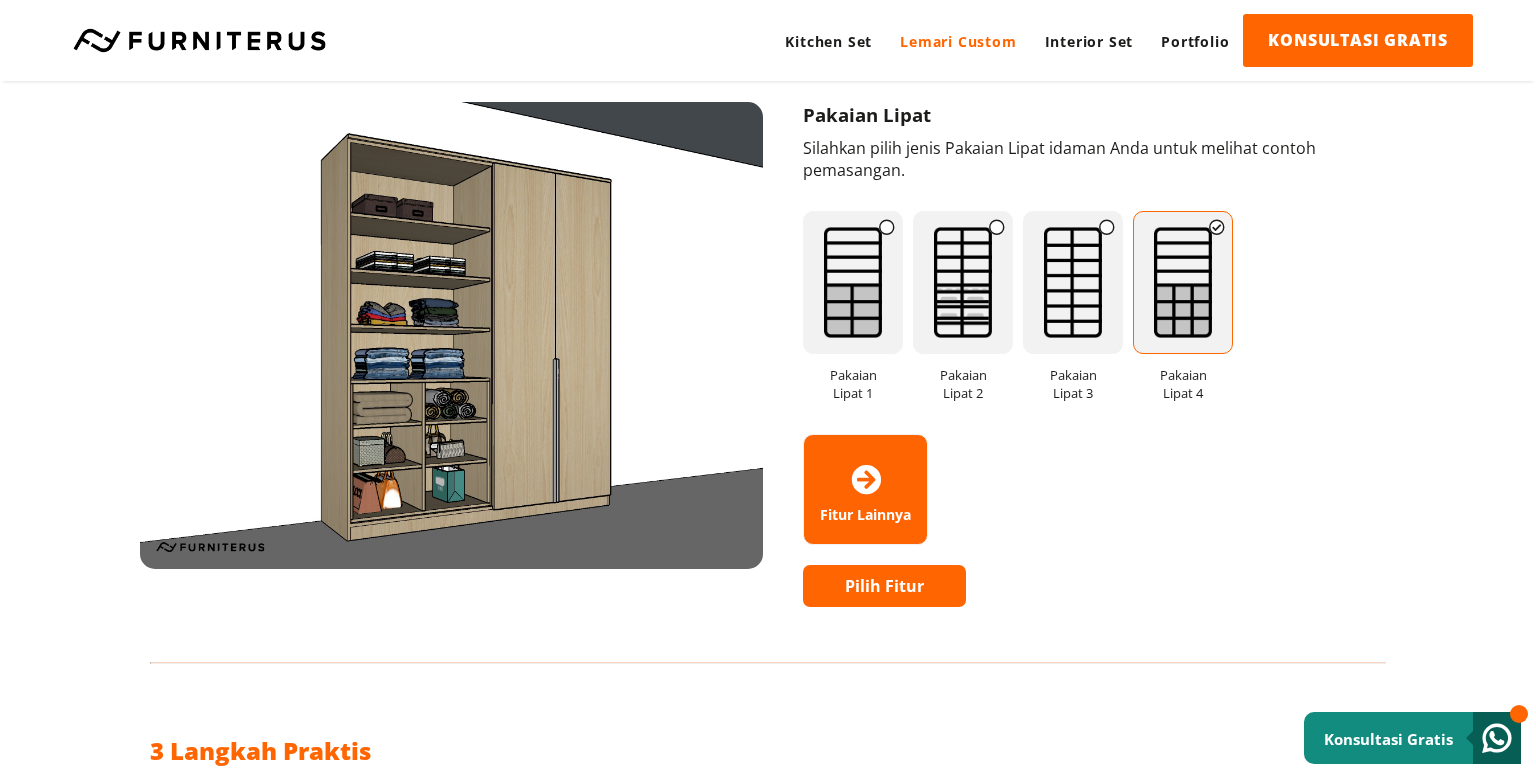 click at bounding box center (853, 282) 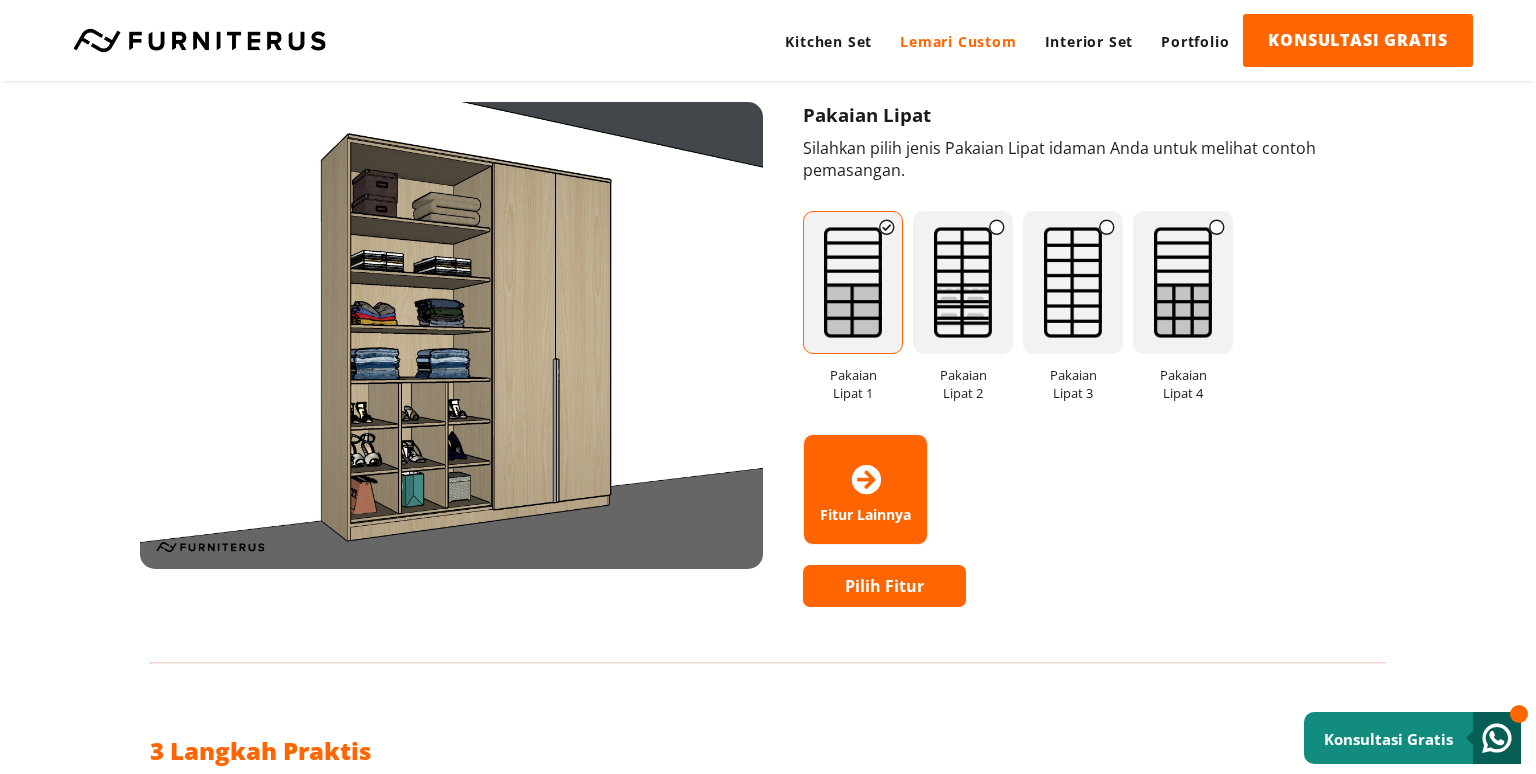 click at bounding box center (963, 282) 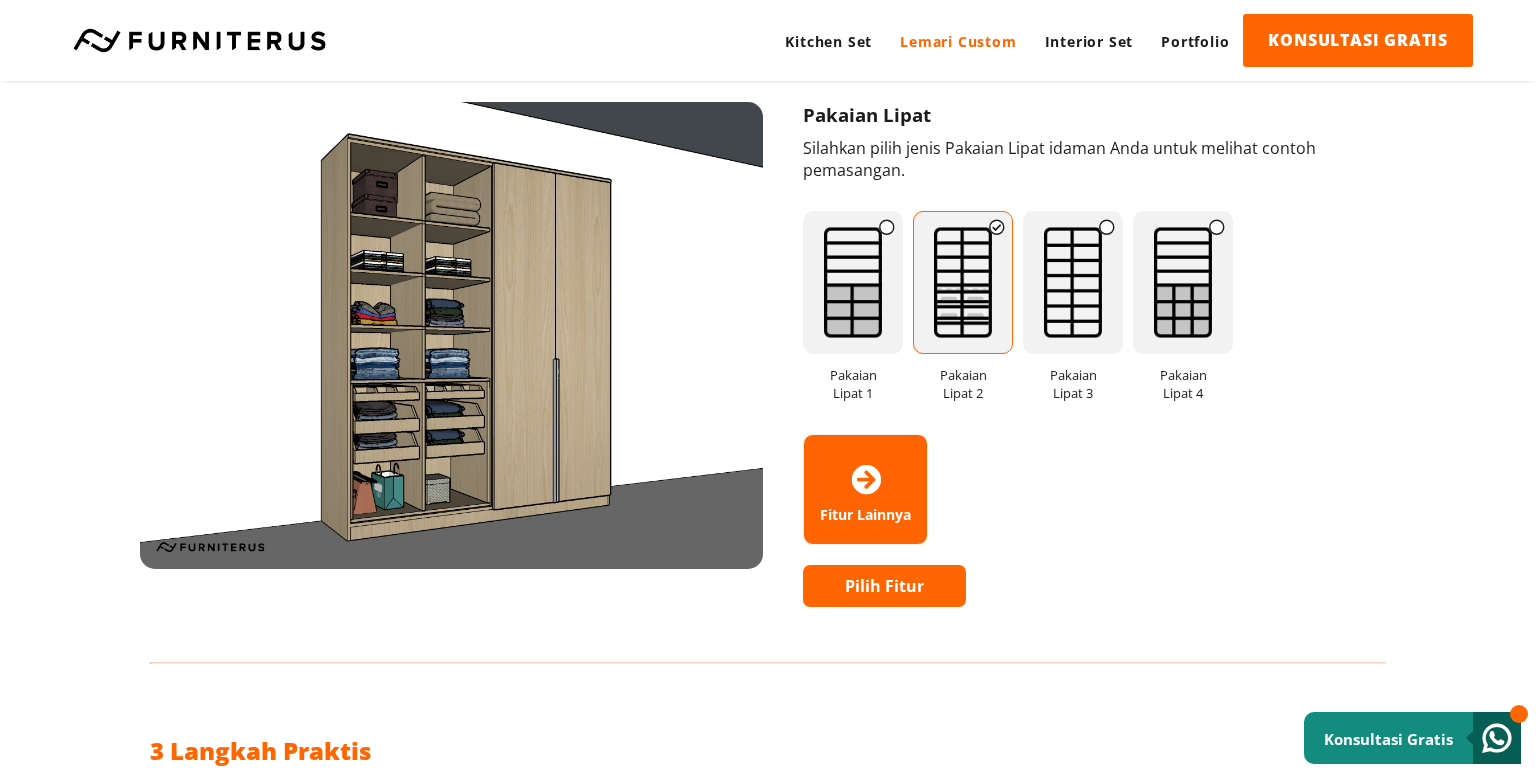 click at bounding box center [853, 282] 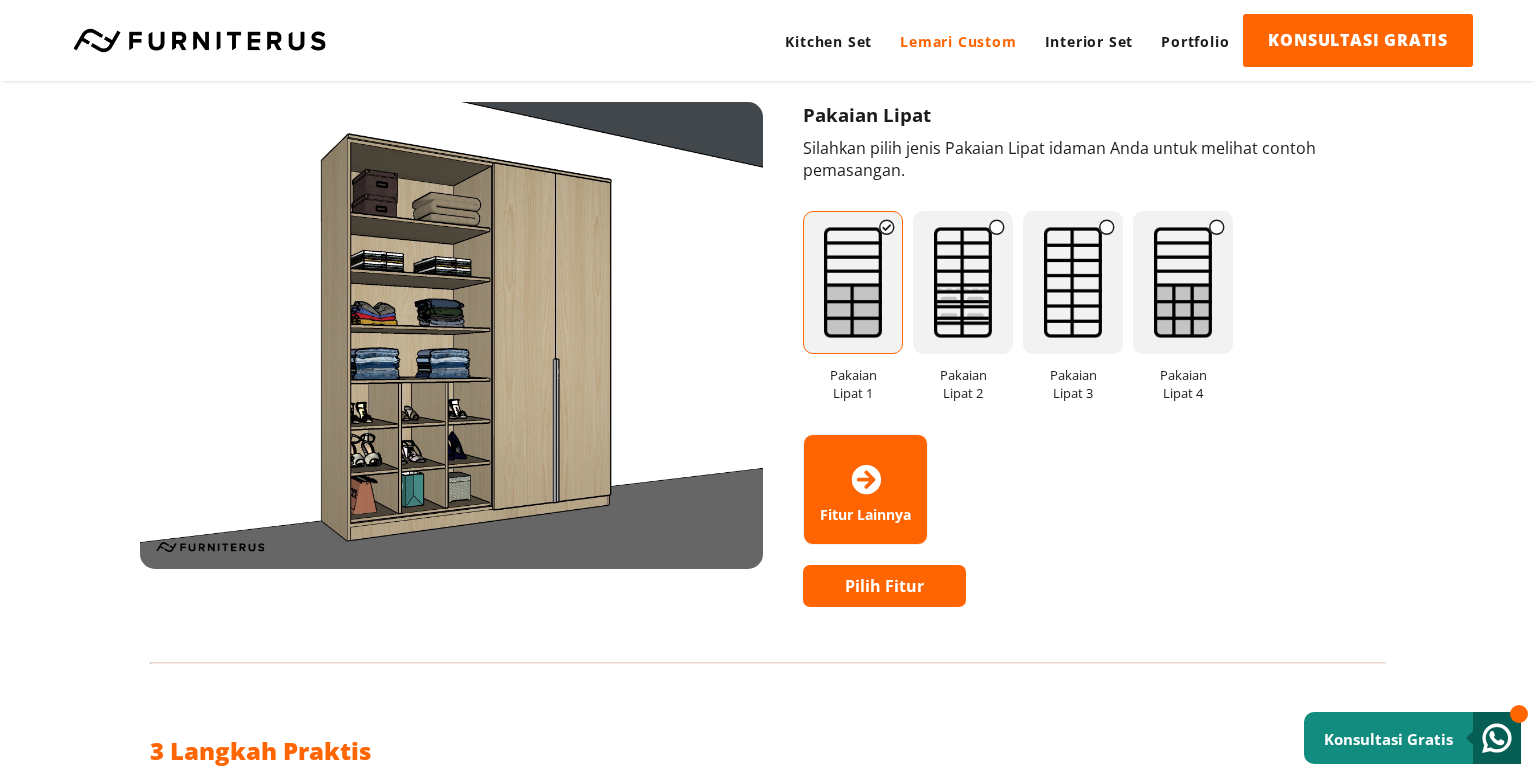 click on "Fitur Lainnya" at bounding box center (865, 489) 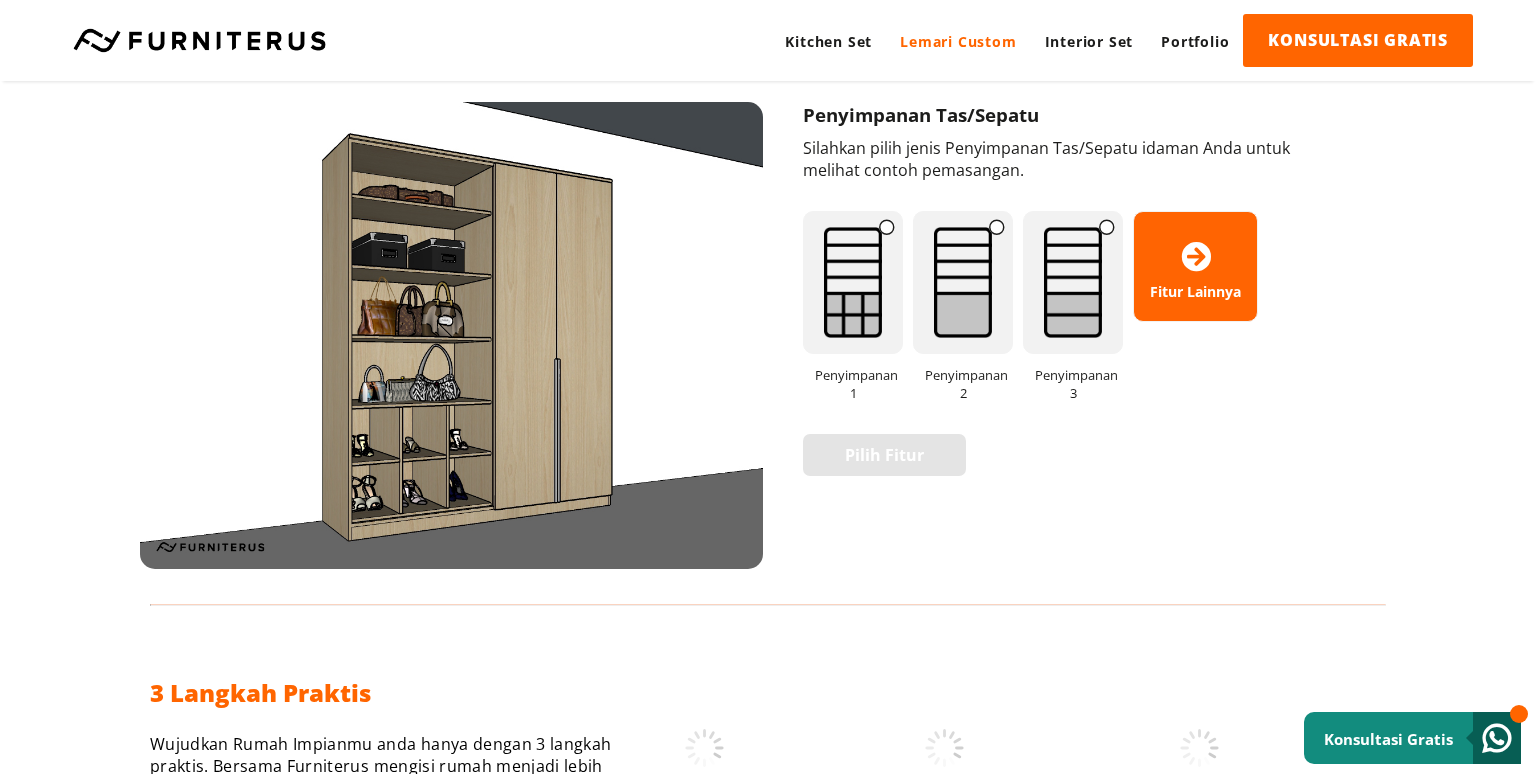 click at bounding box center [853, 282] 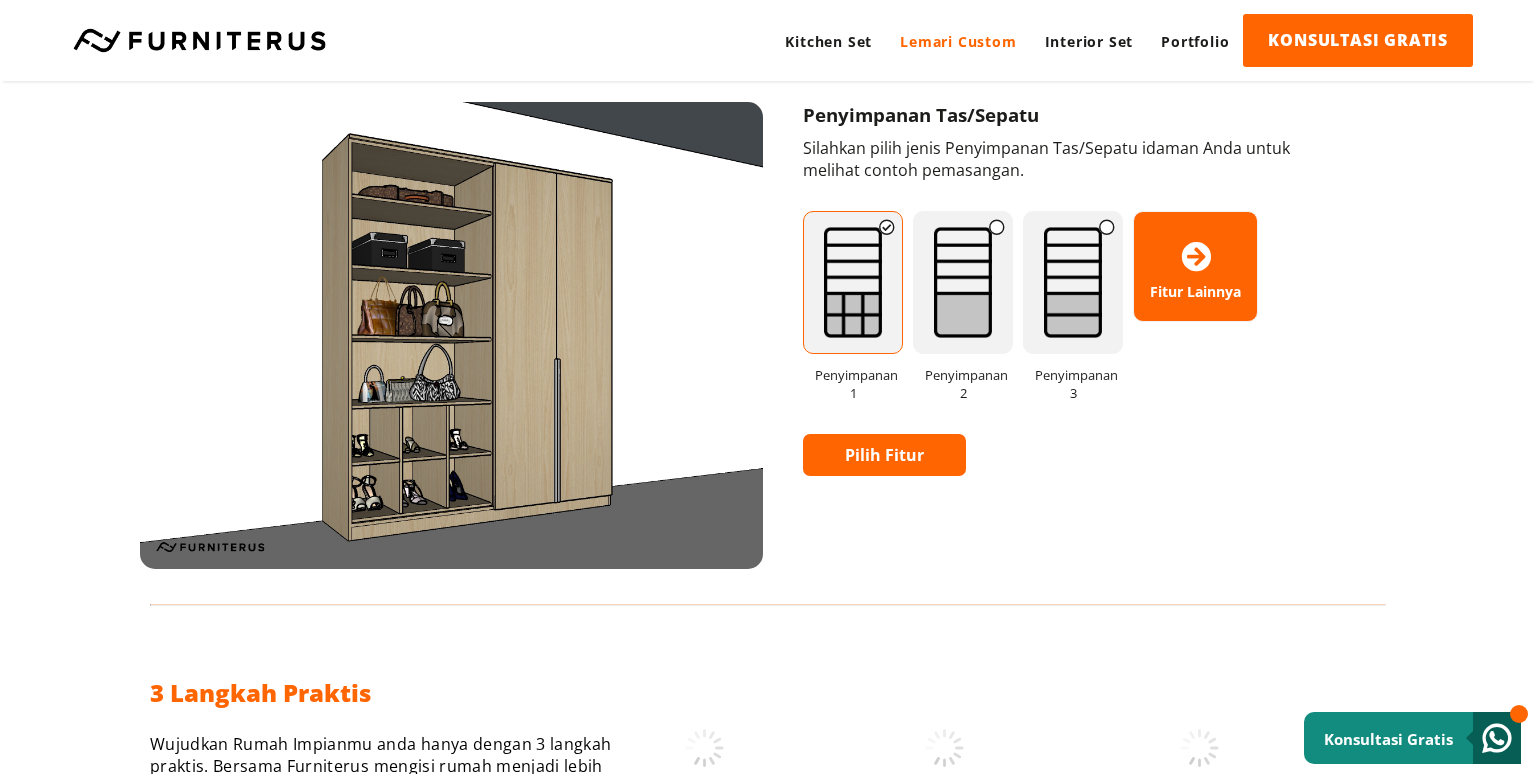 click at bounding box center [963, 282] 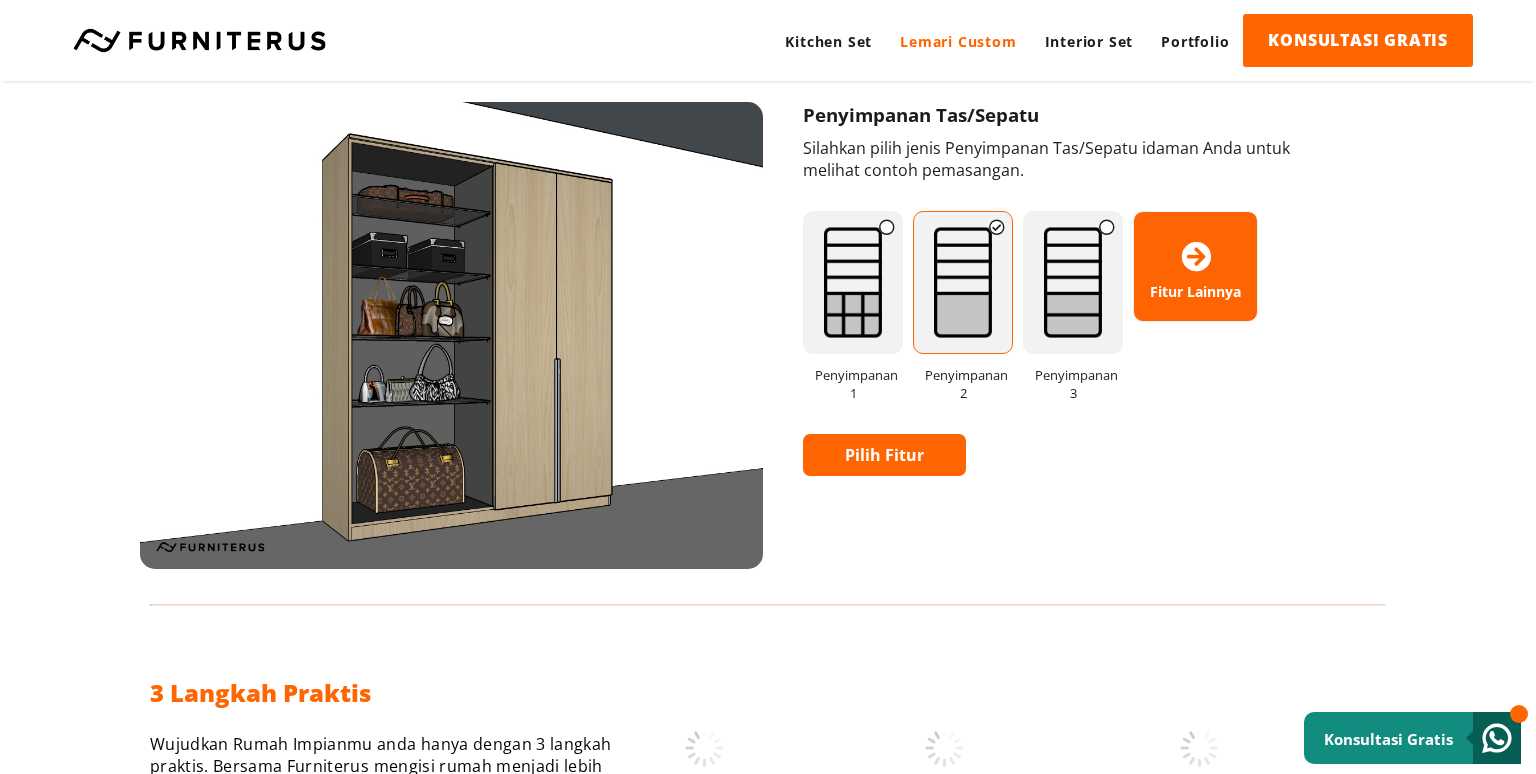 click on "Fitur Lainnya" at bounding box center [1195, 266] 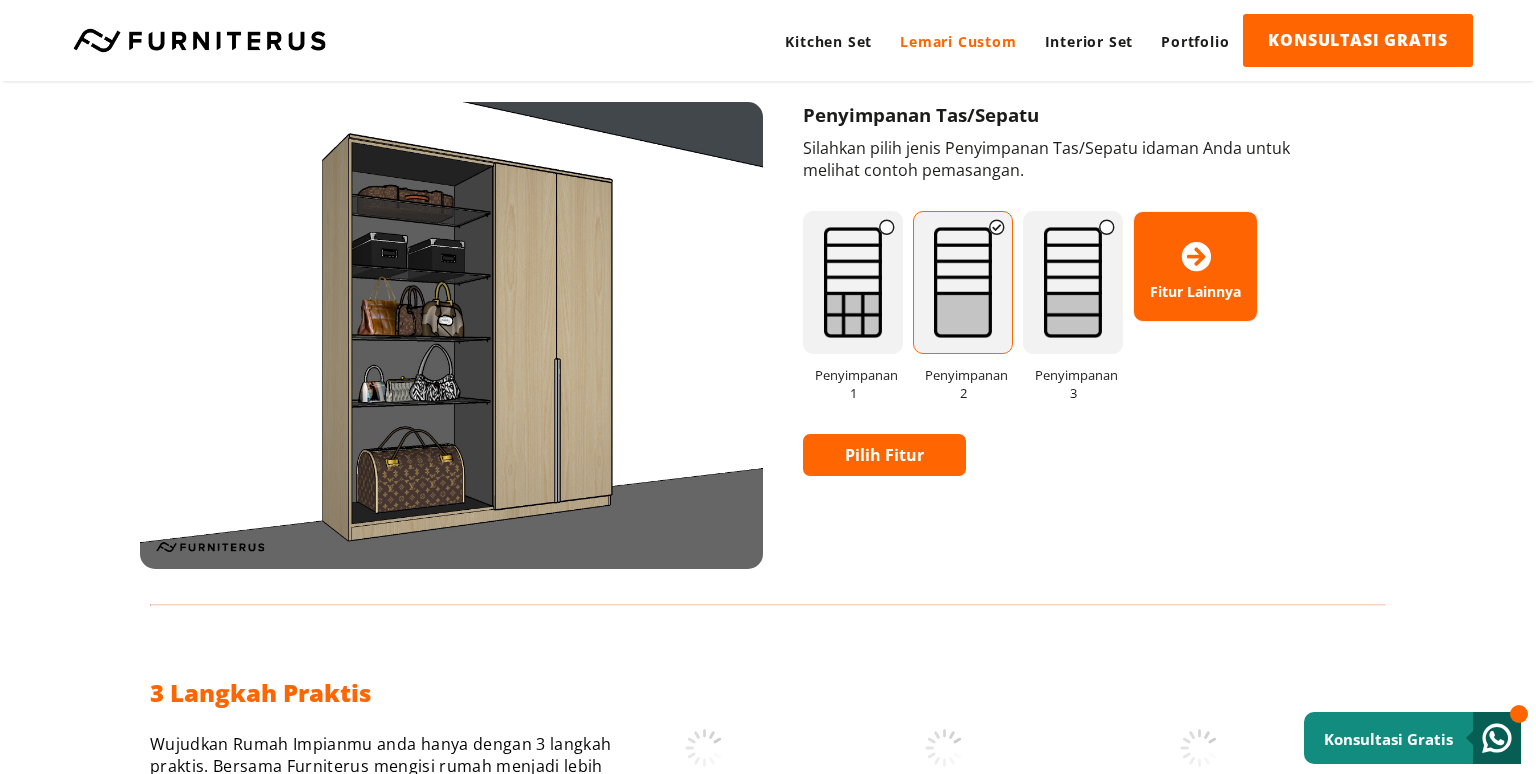 scroll, scrollTop: 1373, scrollLeft: 0, axis: vertical 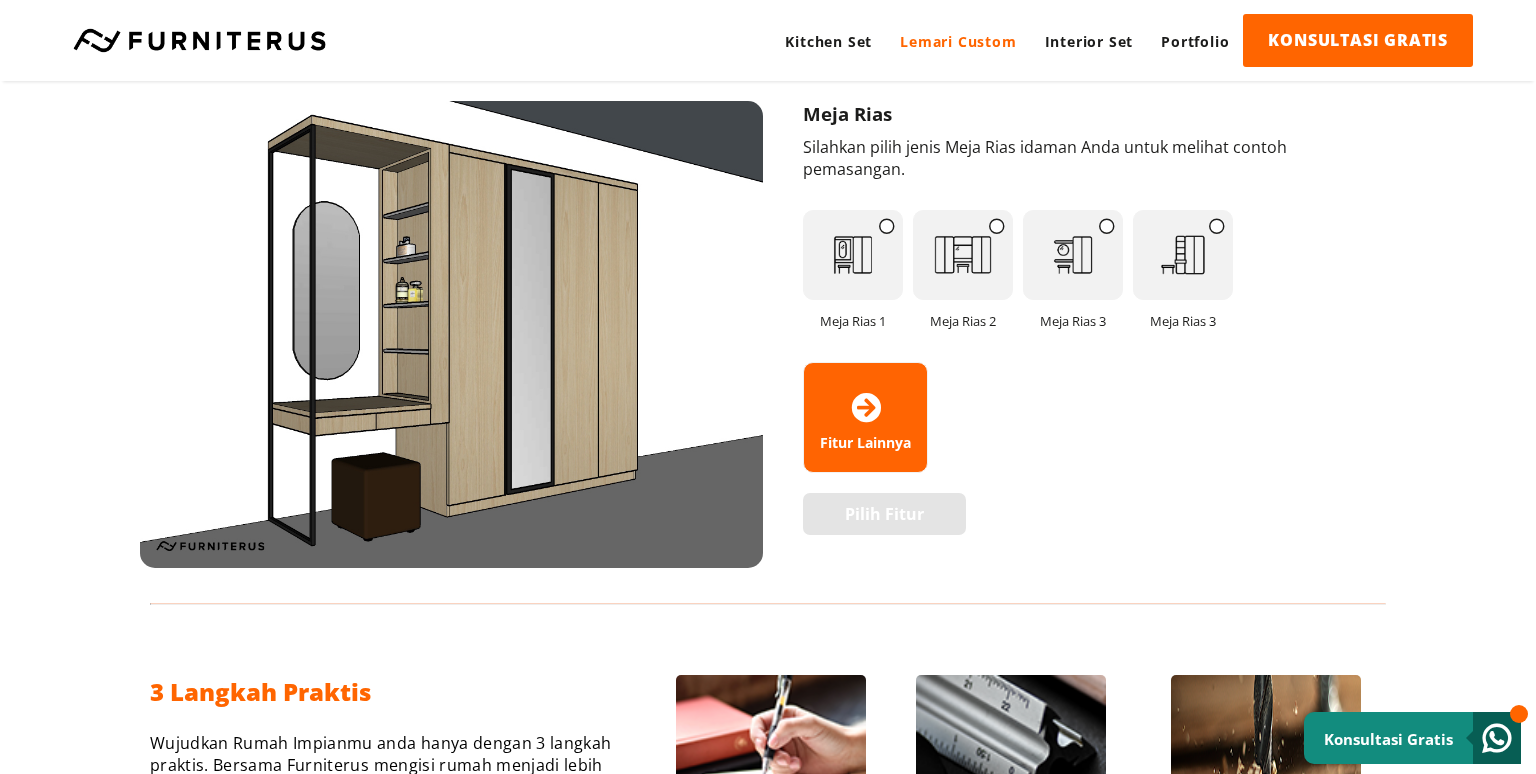 click at bounding box center (1183, 255) 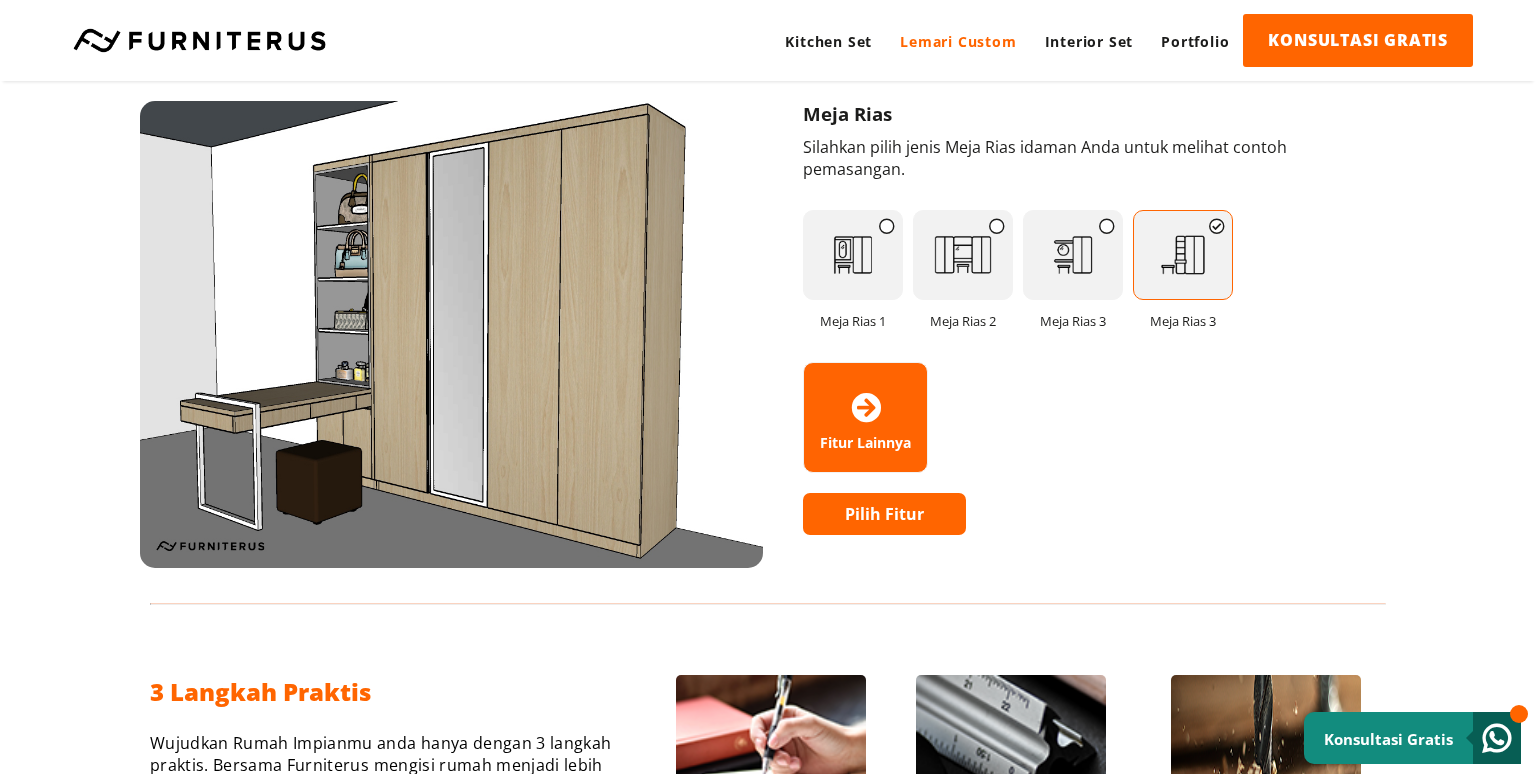 click at bounding box center [1073, 255] 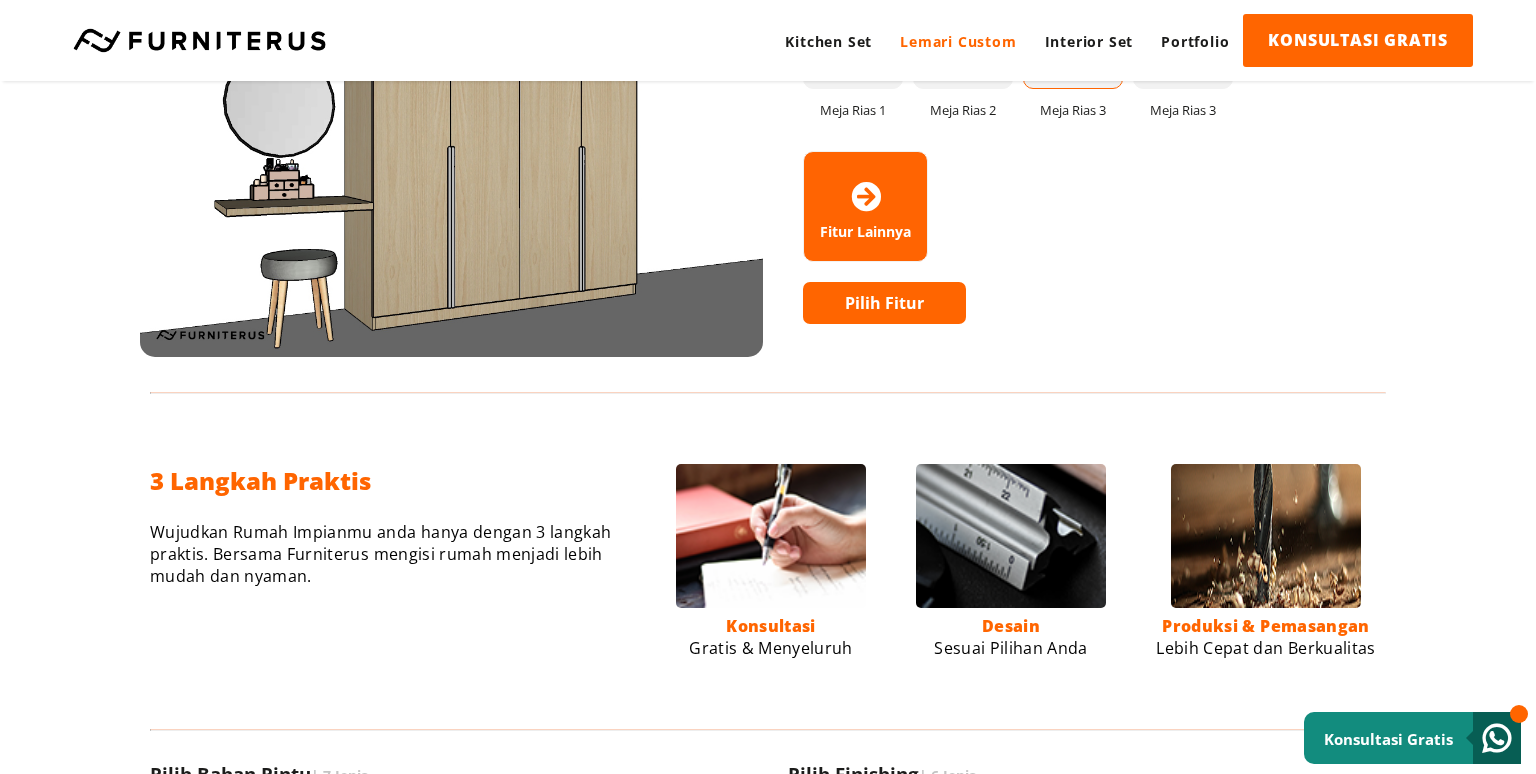 scroll, scrollTop: 1056, scrollLeft: 0, axis: vertical 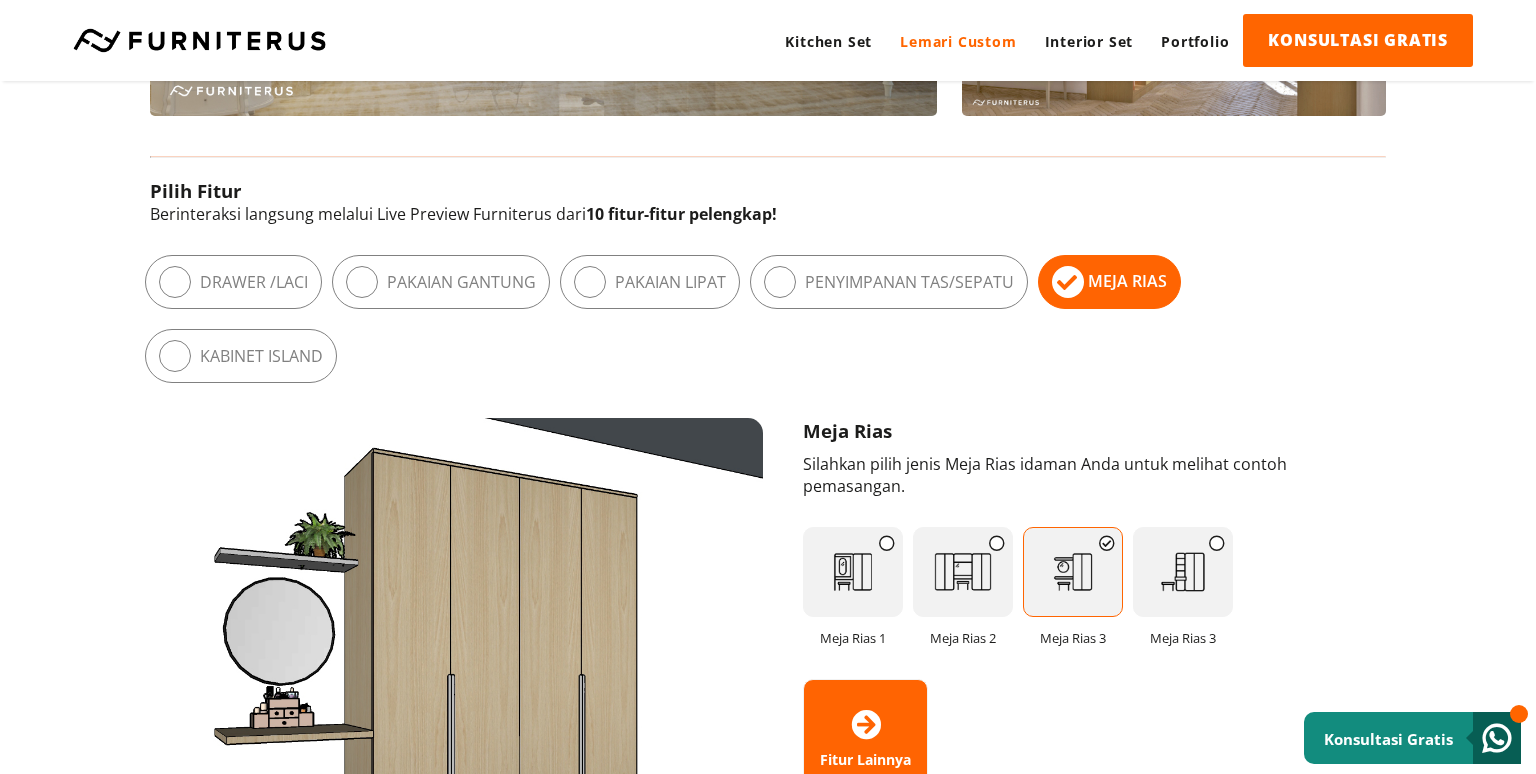 click at bounding box center [853, 572] 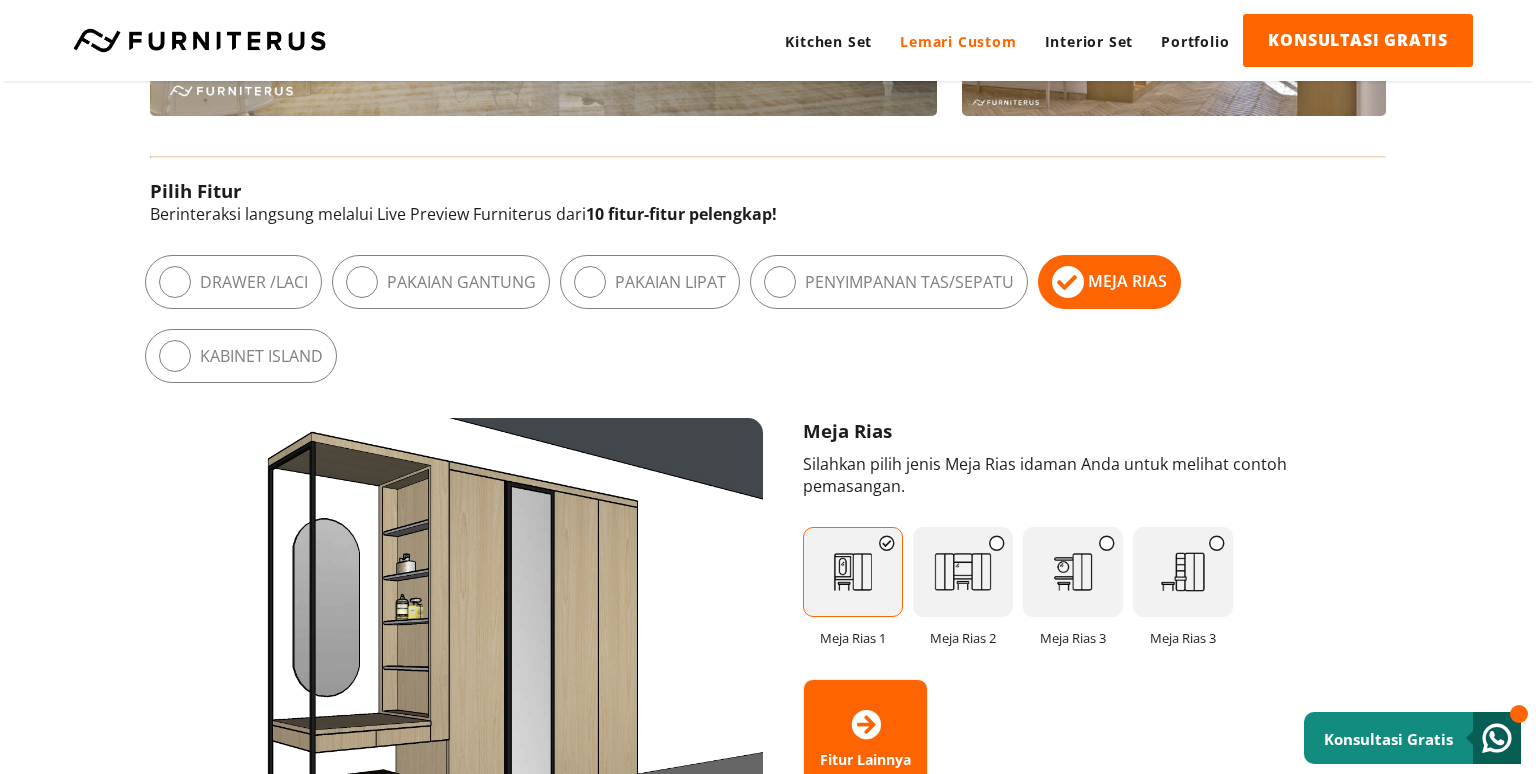 click on "Drawer /  Laci" at bounding box center (254, 282) 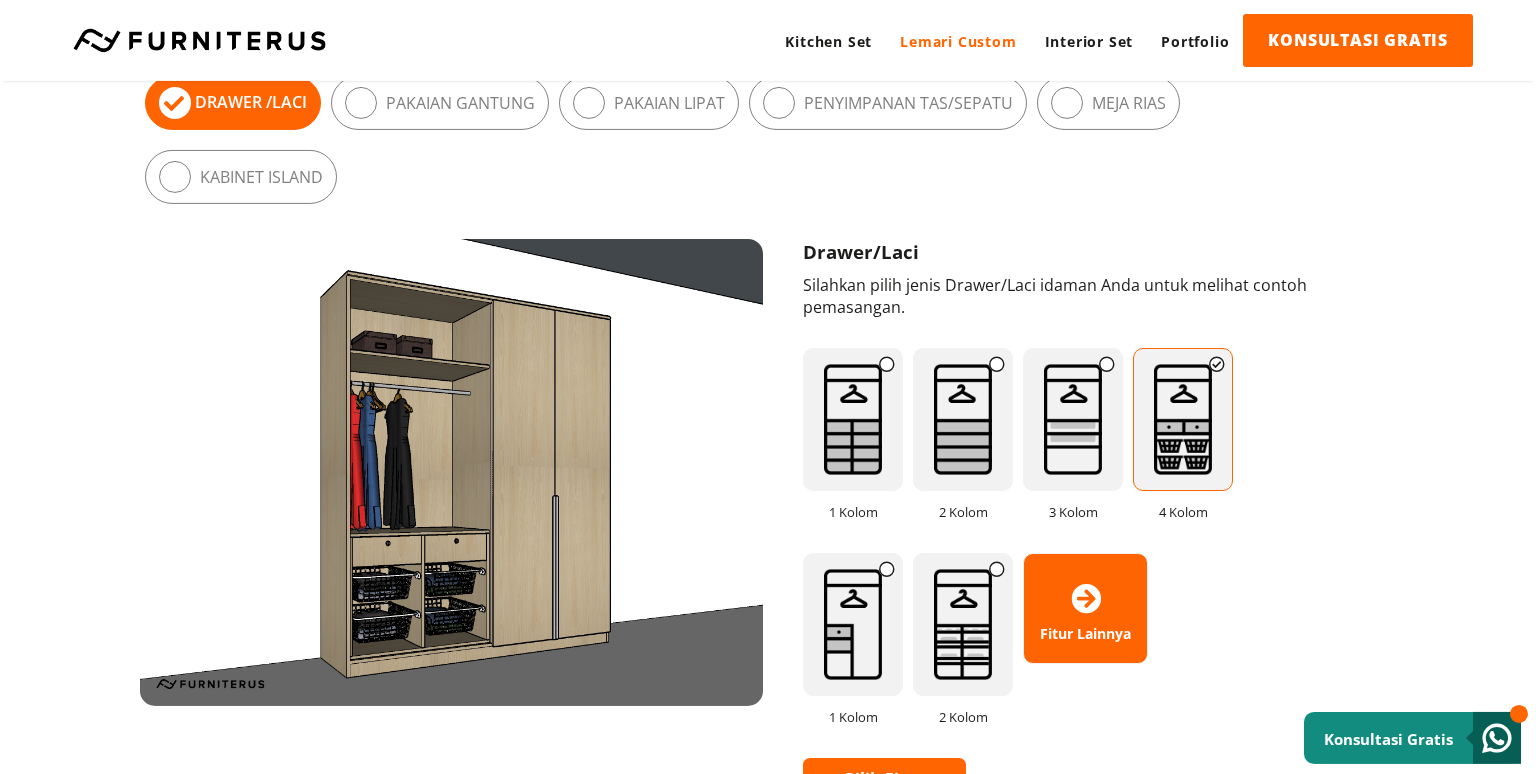 scroll, scrollTop: 1267, scrollLeft: 0, axis: vertical 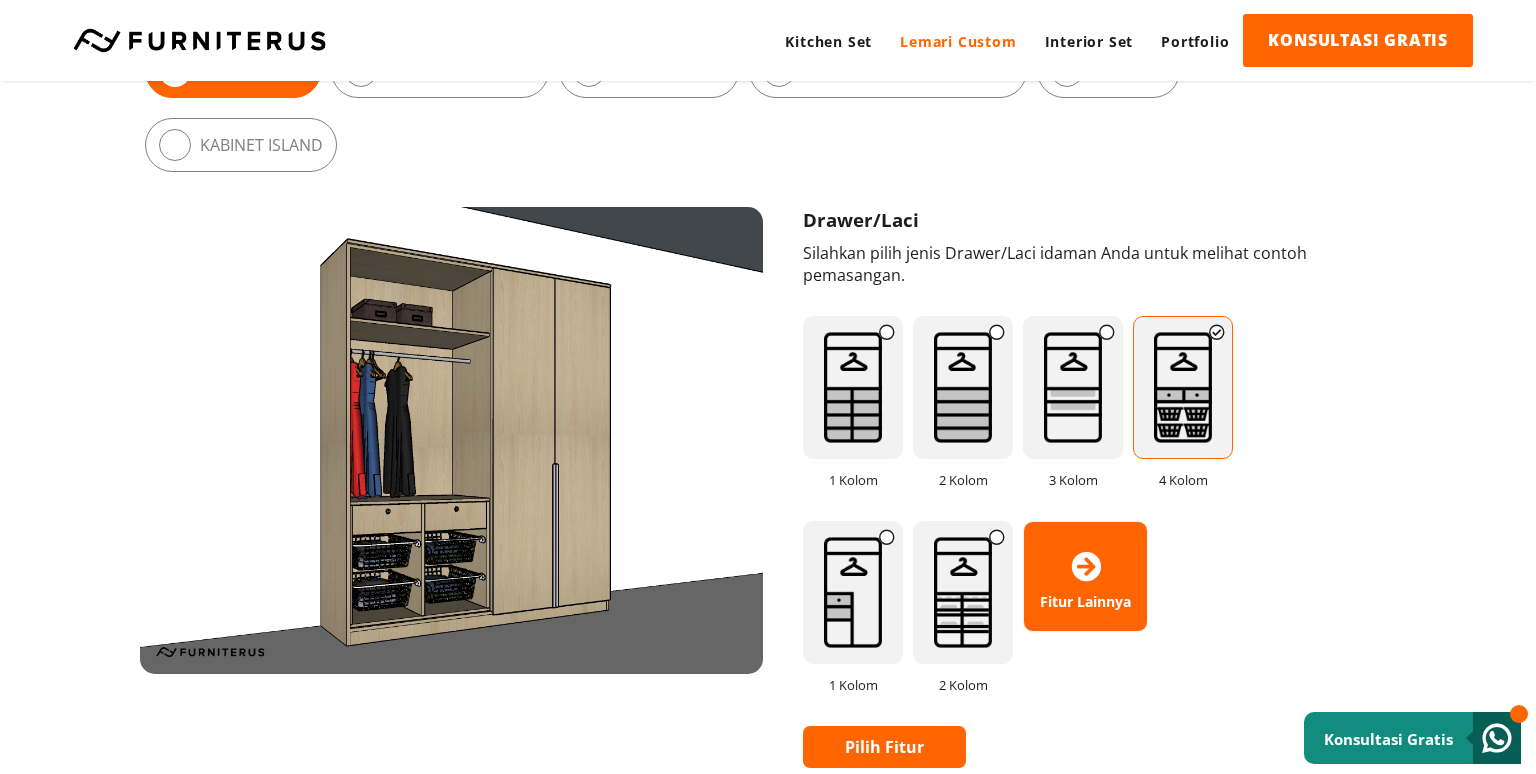 click at bounding box center [887, 332] 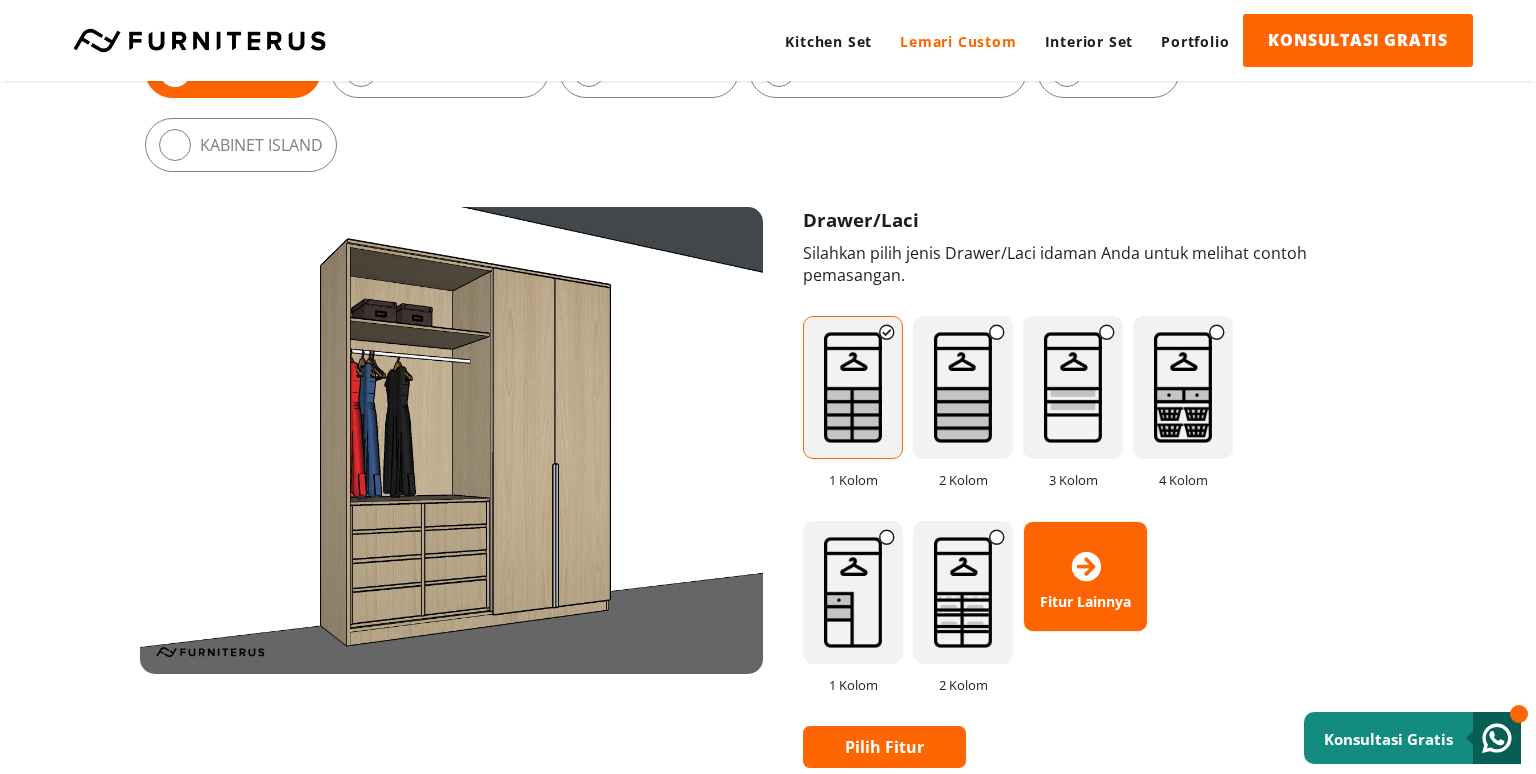 click at bounding box center [997, 332] 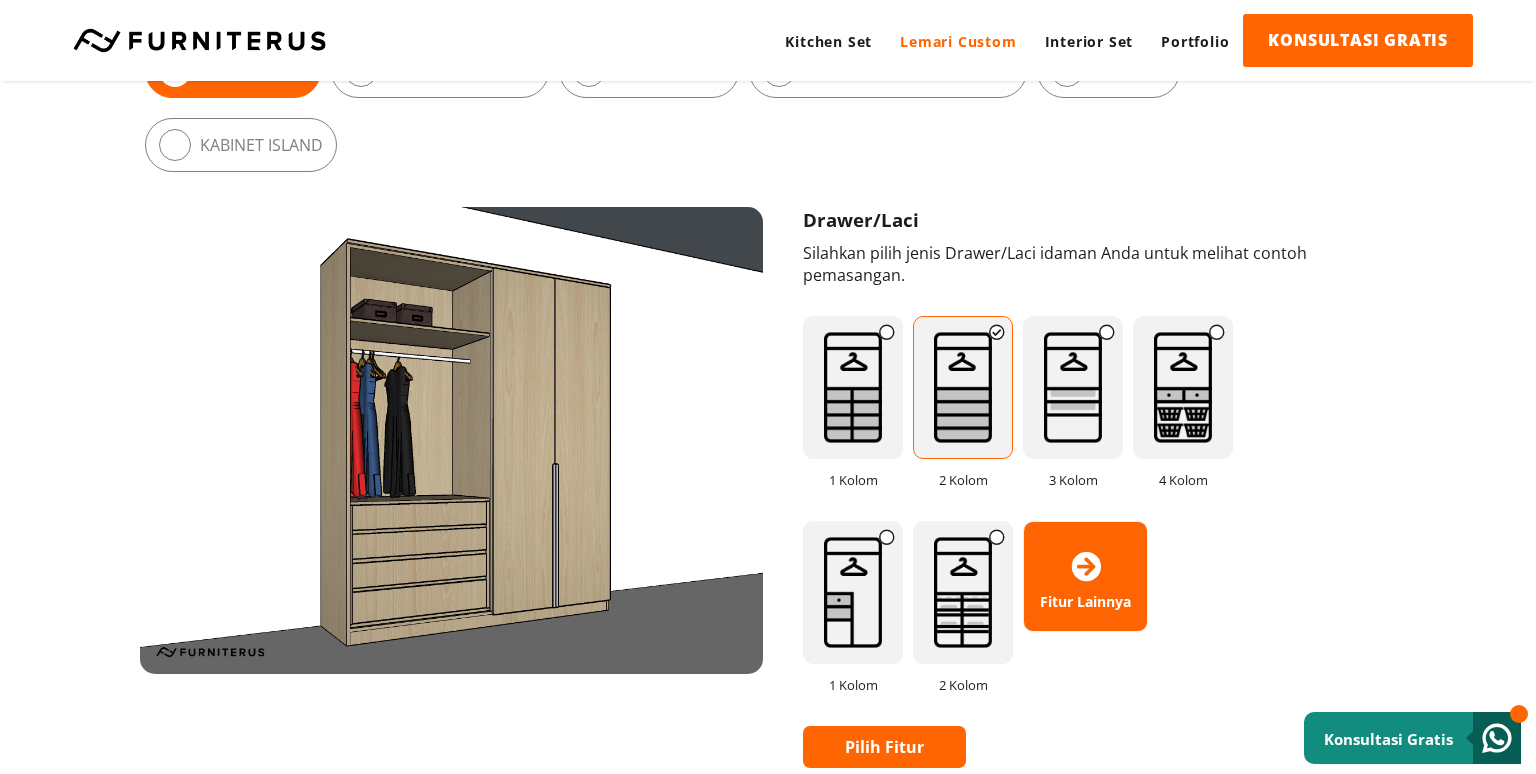 click at bounding box center (1073, 387) 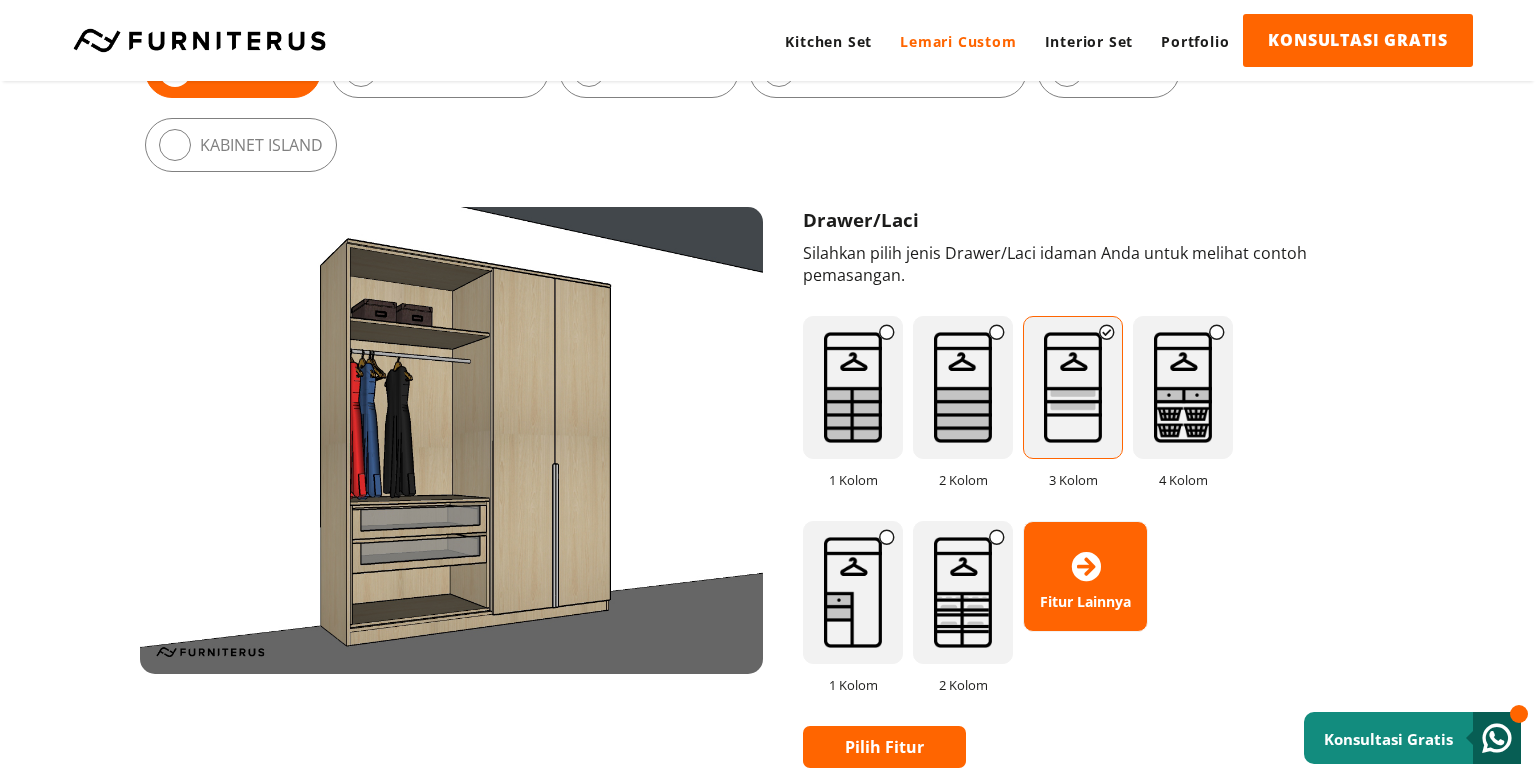 click at bounding box center (1183, 387) 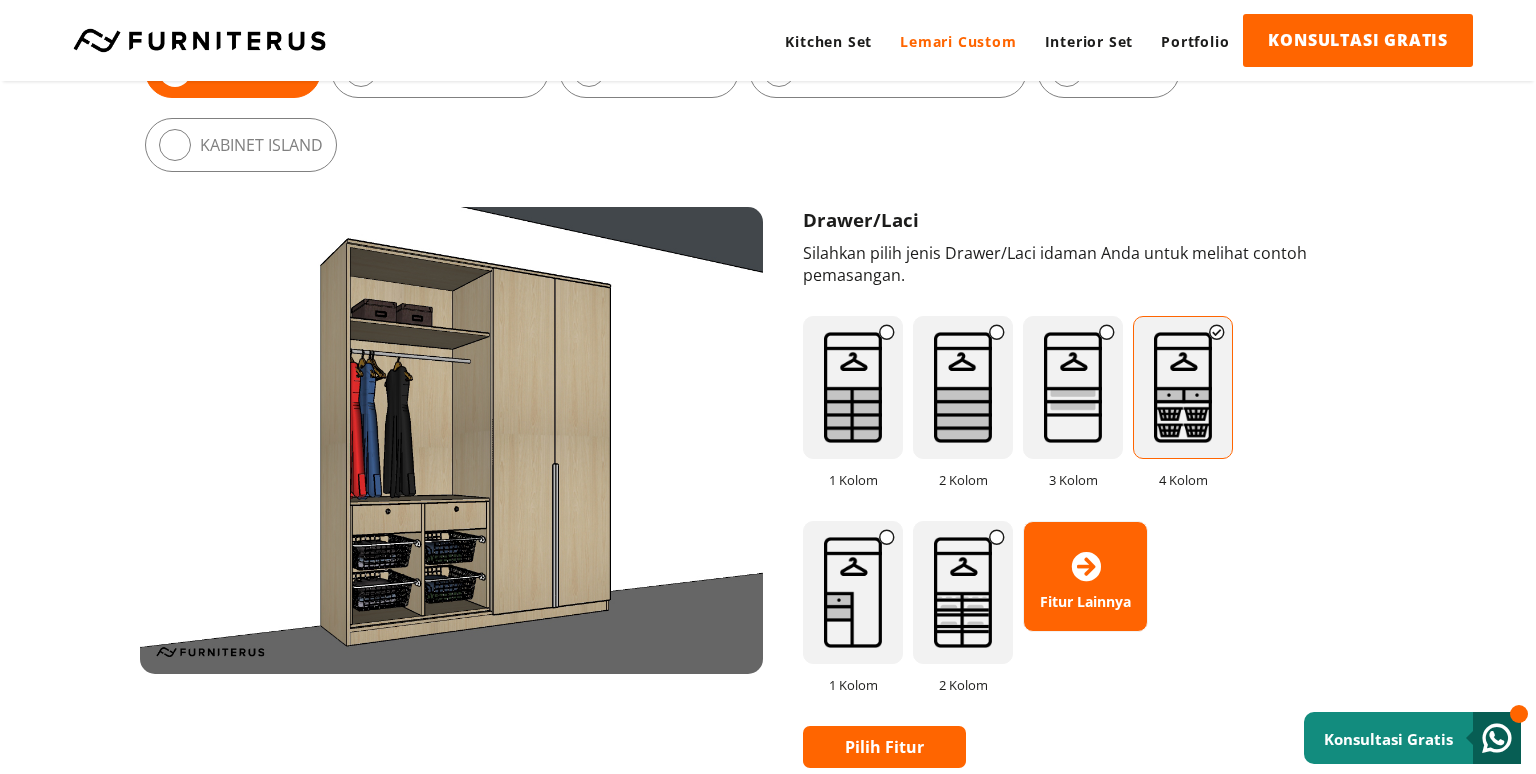 click at bounding box center (853, 592) 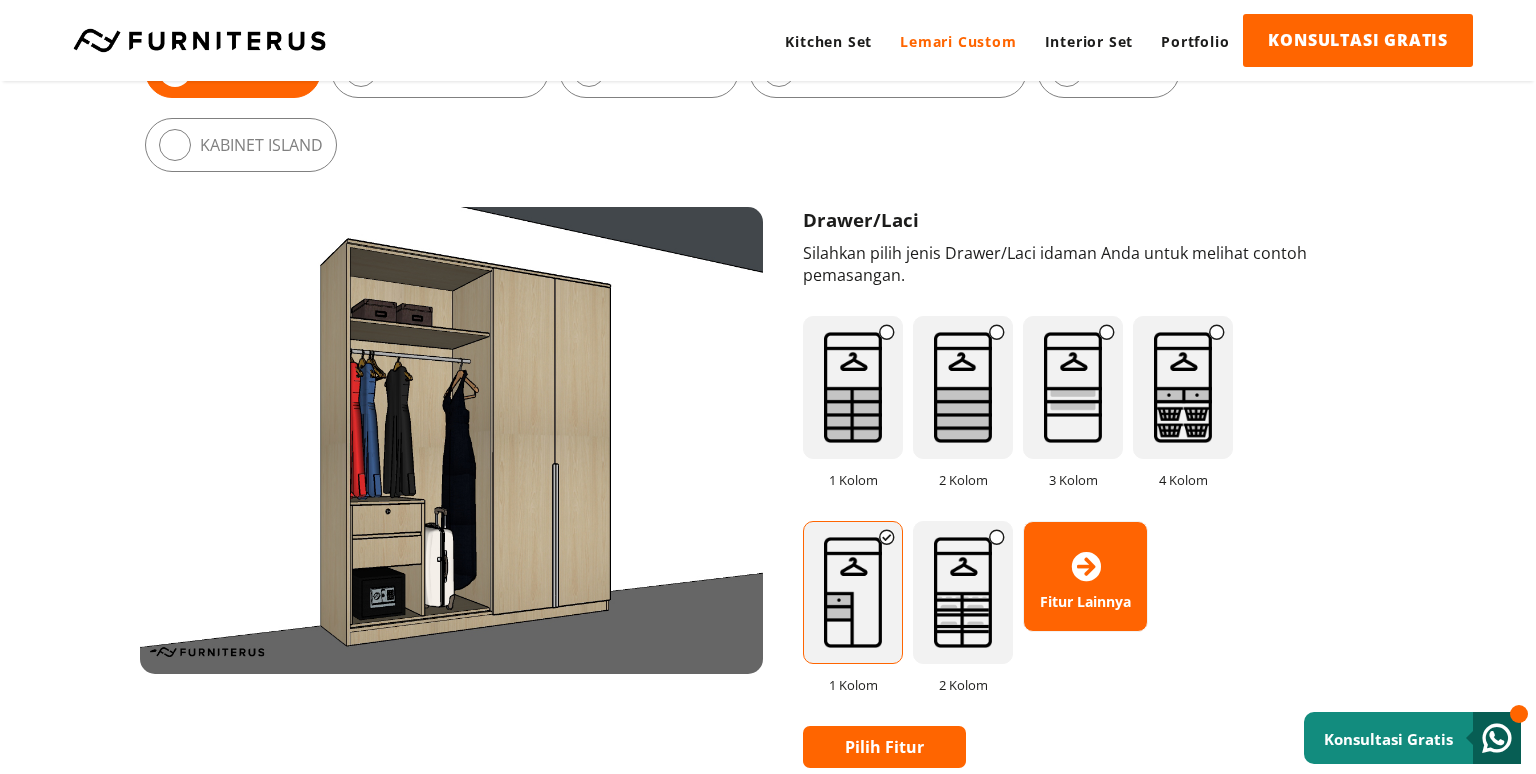 click at bounding box center [963, 592] 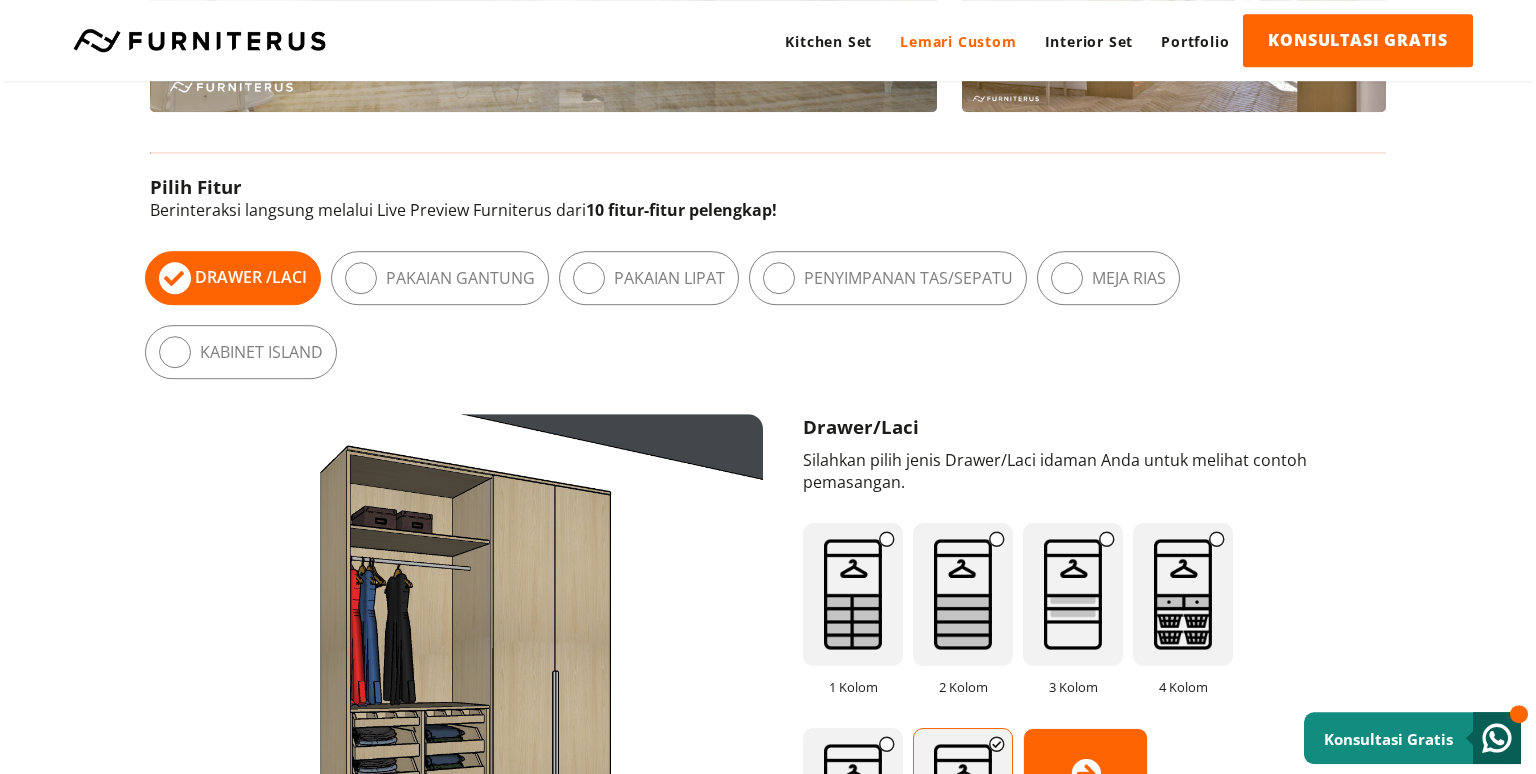 scroll, scrollTop: 1056, scrollLeft: 0, axis: vertical 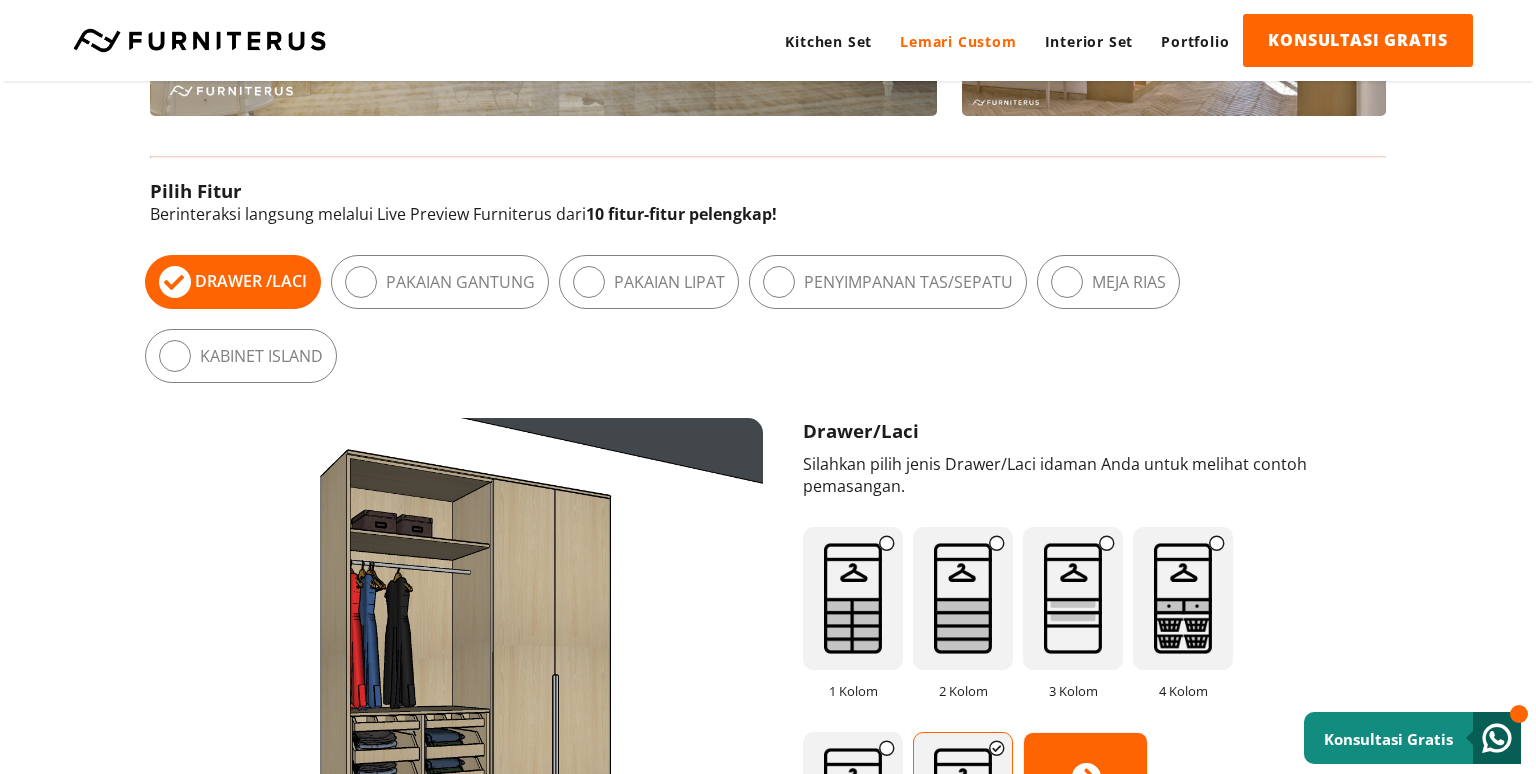click on "Kabinet Island" at bounding box center (241, 356) 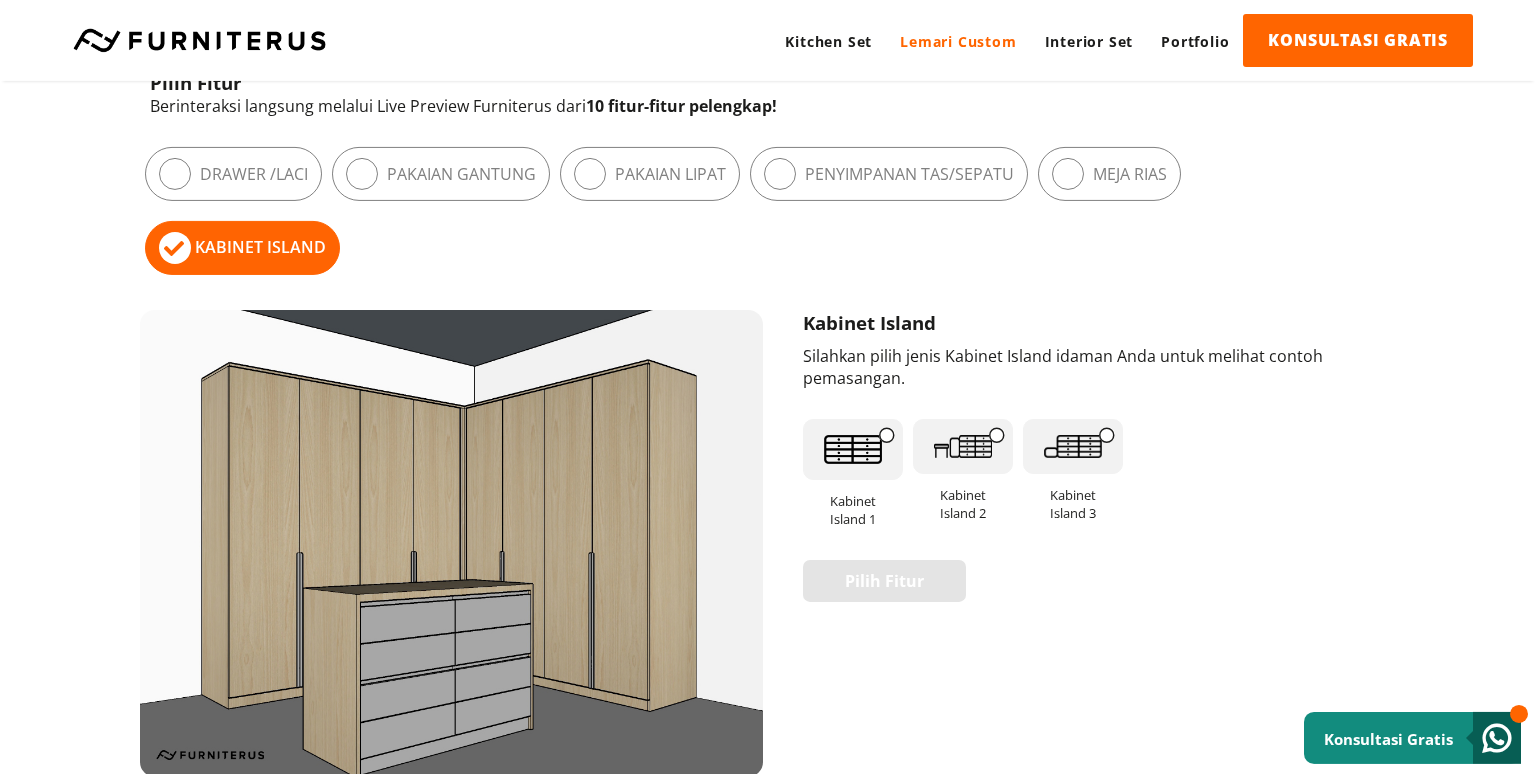 scroll, scrollTop: 1267, scrollLeft: 0, axis: vertical 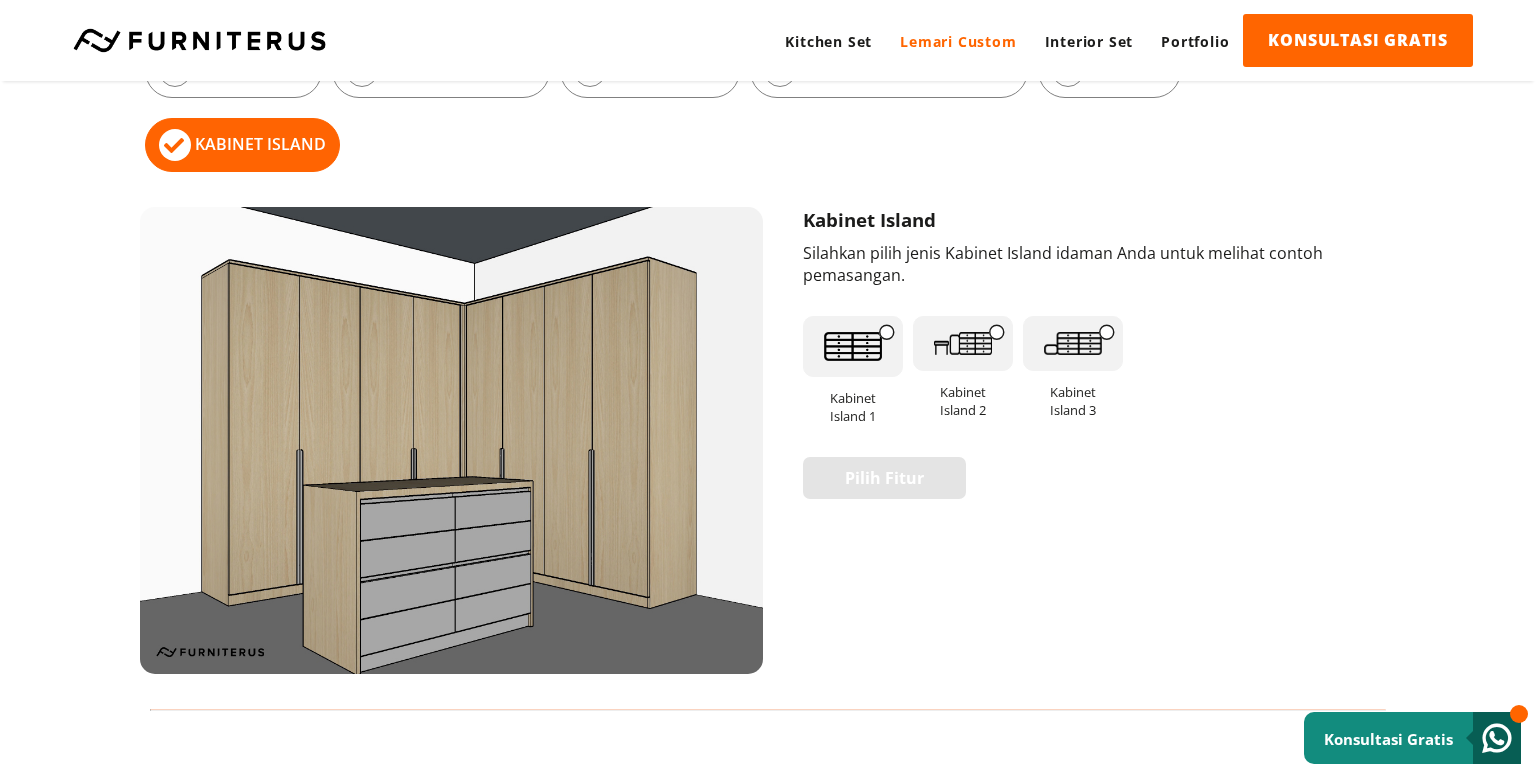 click at bounding box center [853, 347] 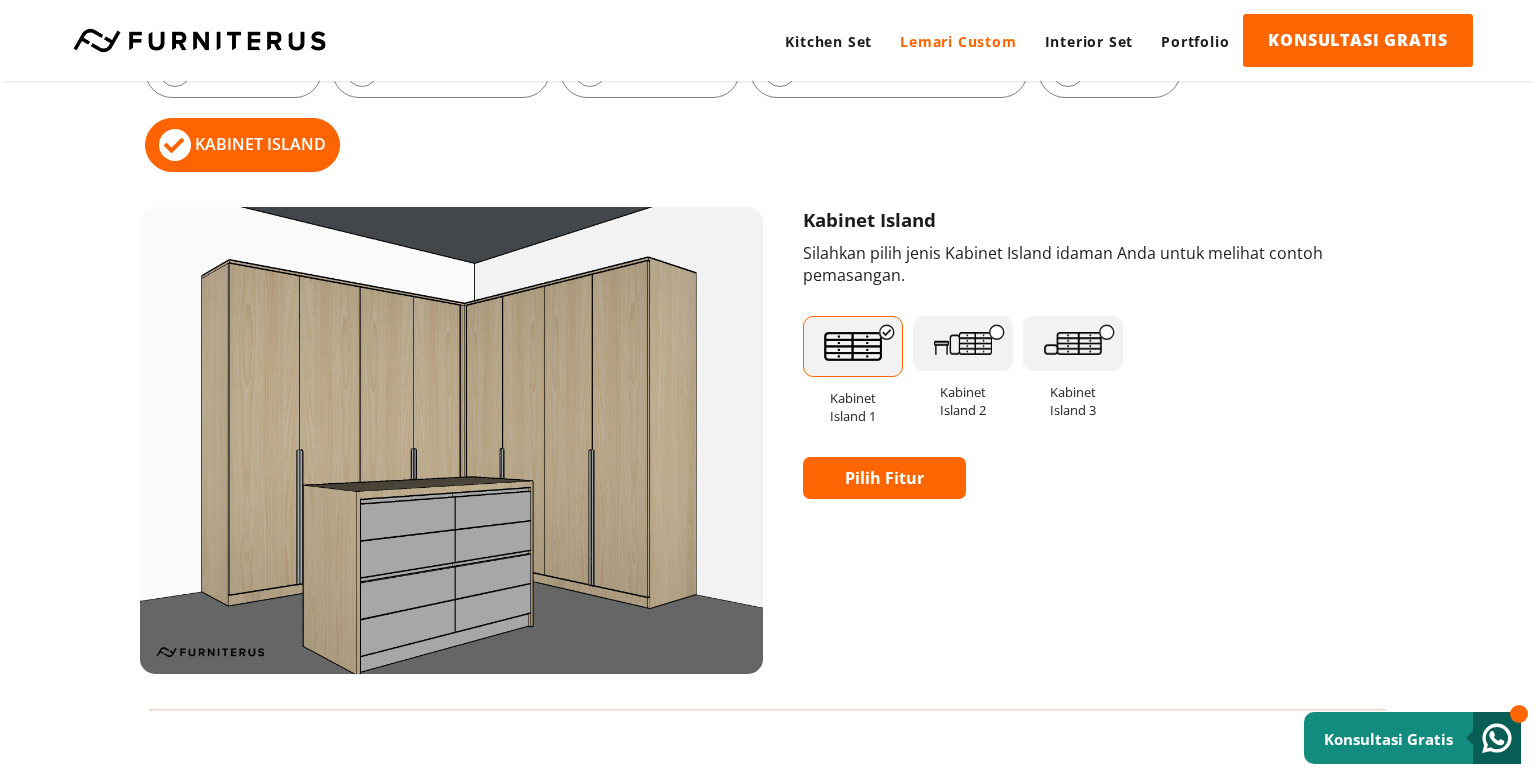 click at bounding box center [963, 343] 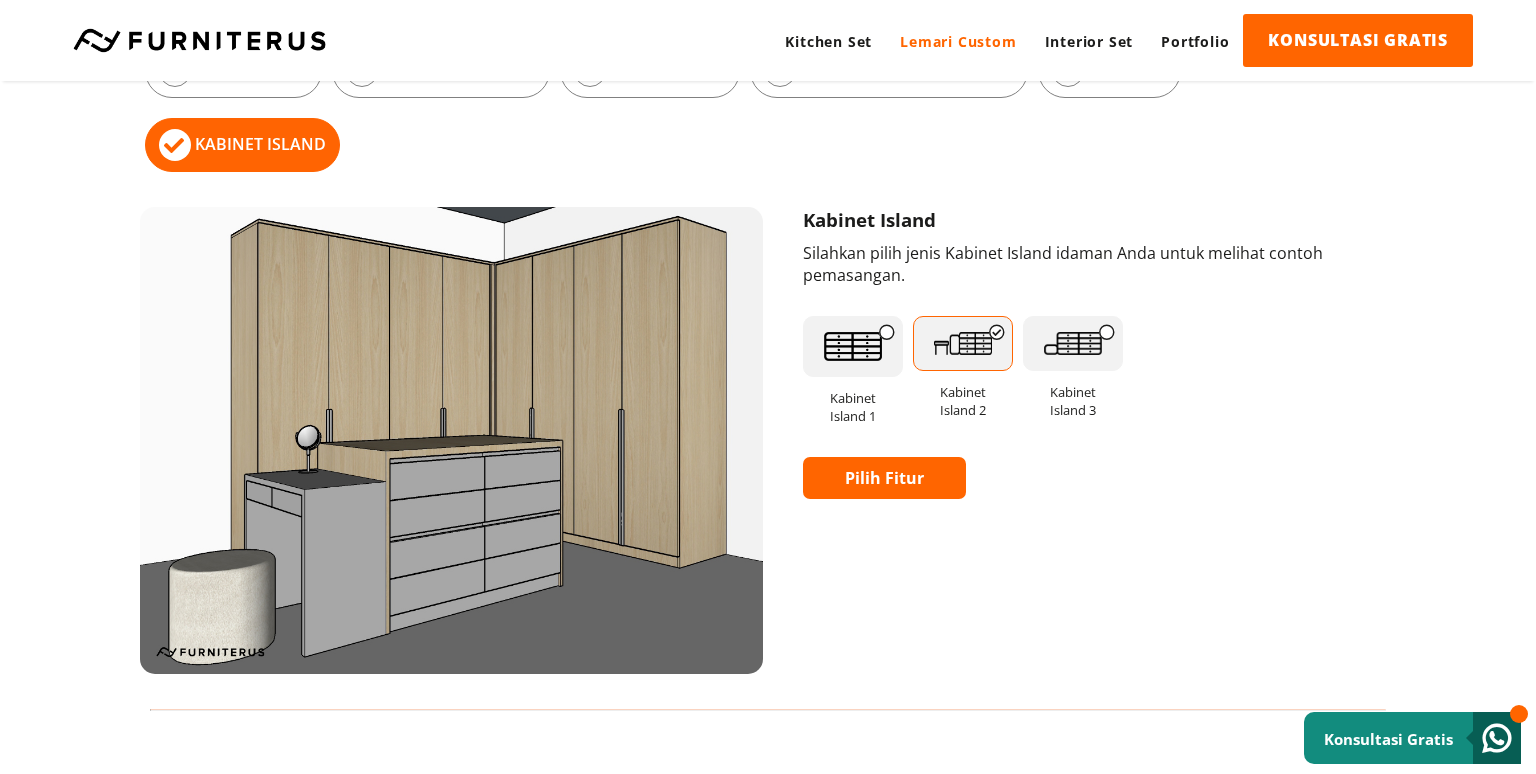 click at bounding box center [853, 347] 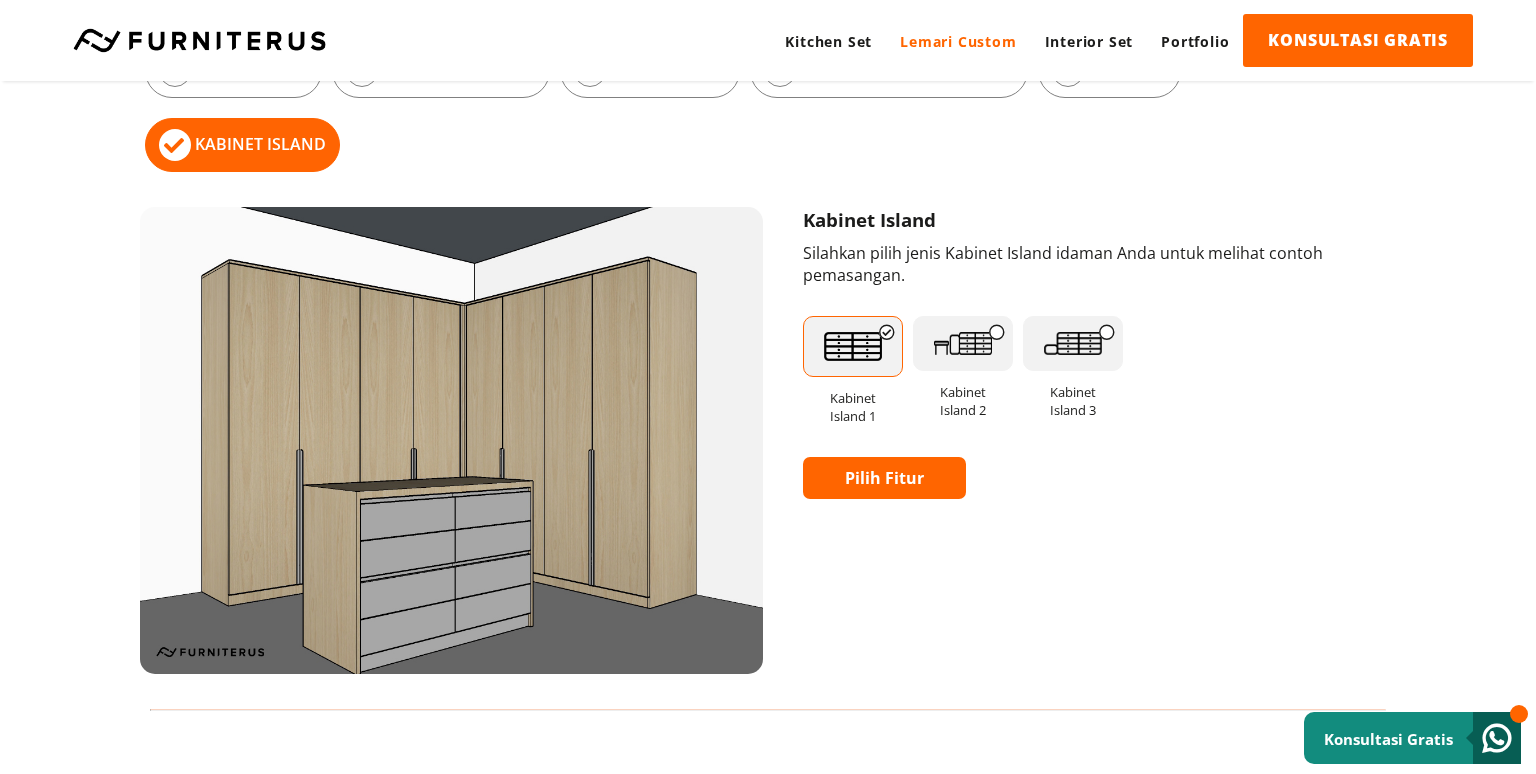click at bounding box center [1073, 343] 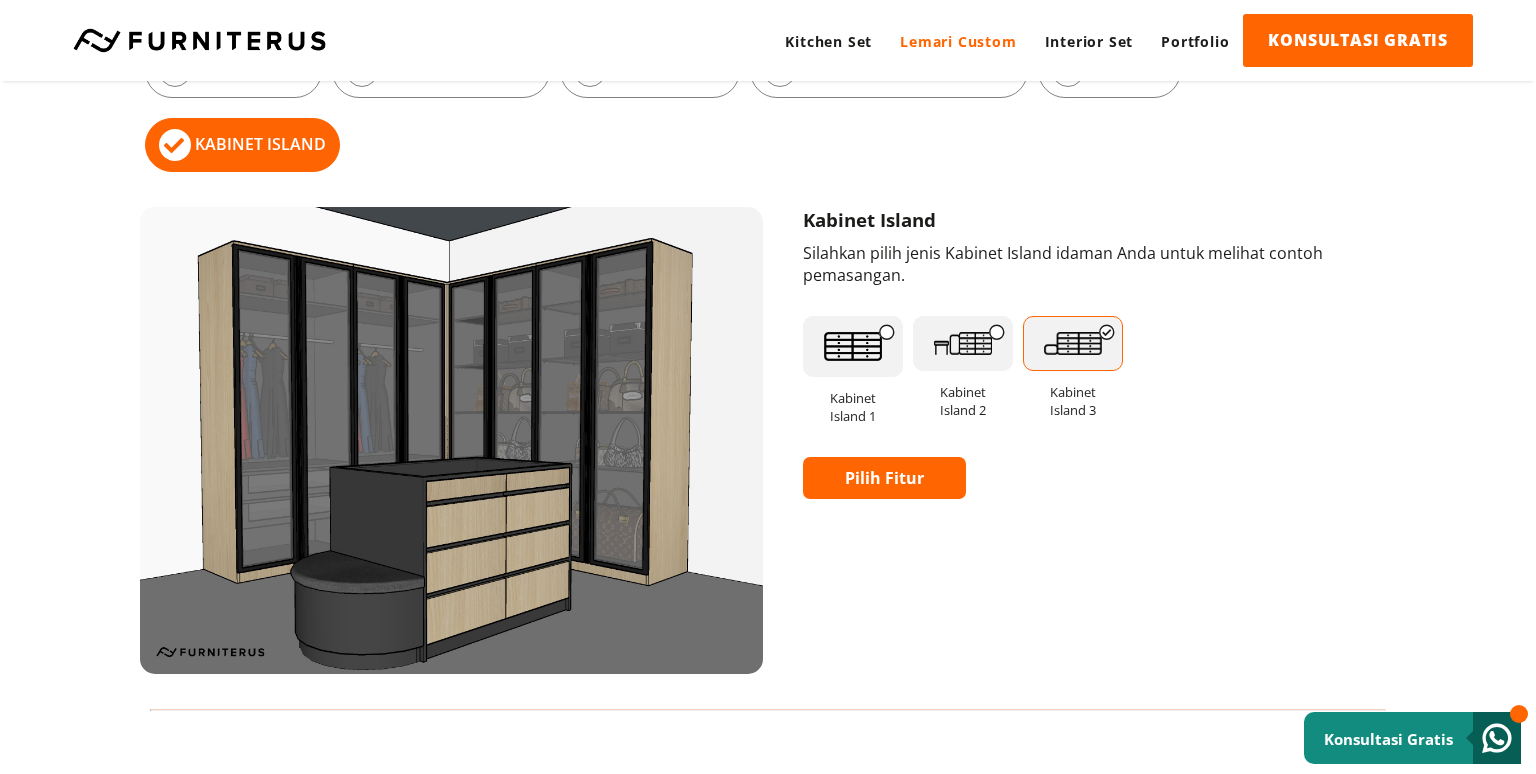 click at bounding box center [853, 347] 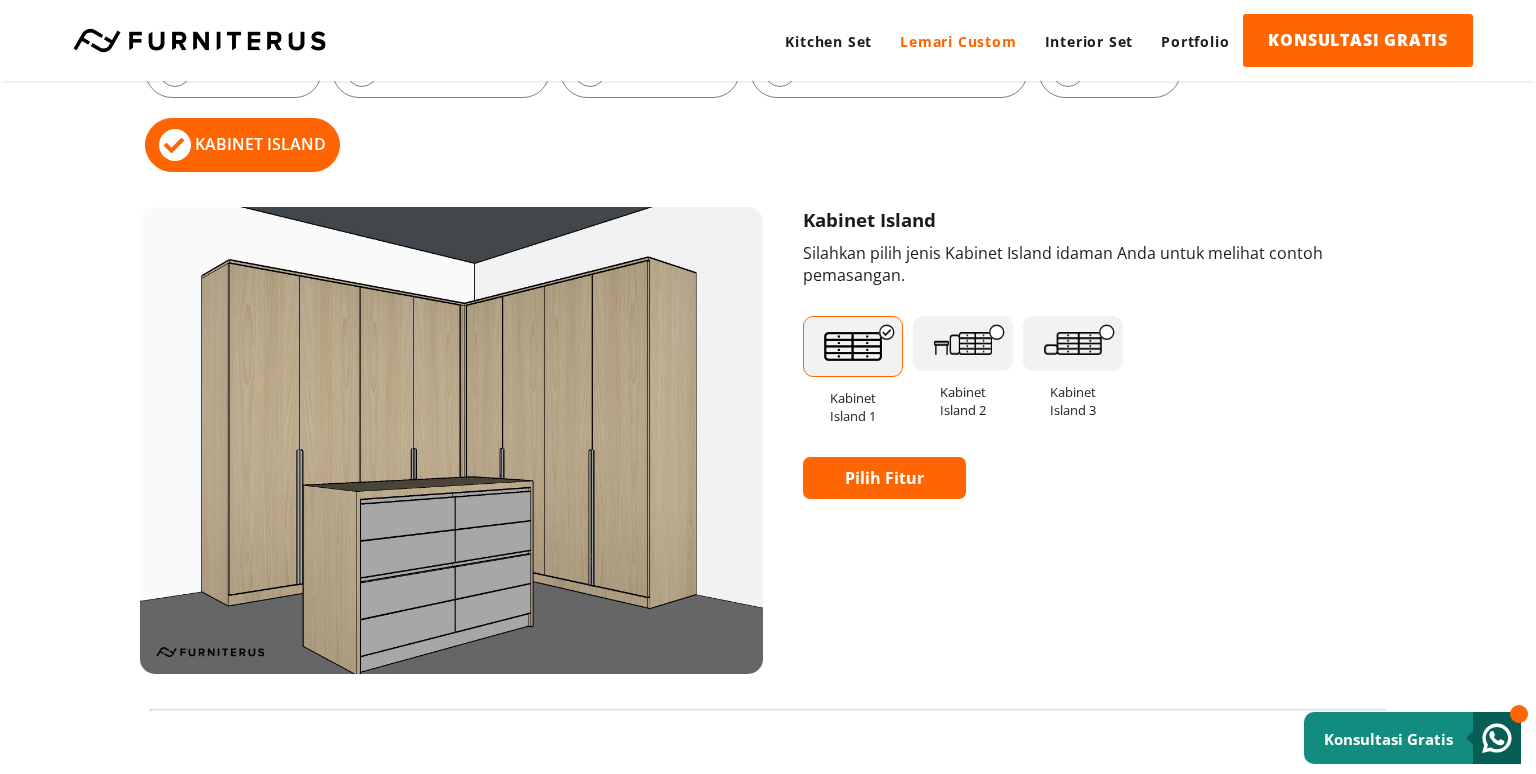 click on "Pilih Fitur" at bounding box center (884, 478) 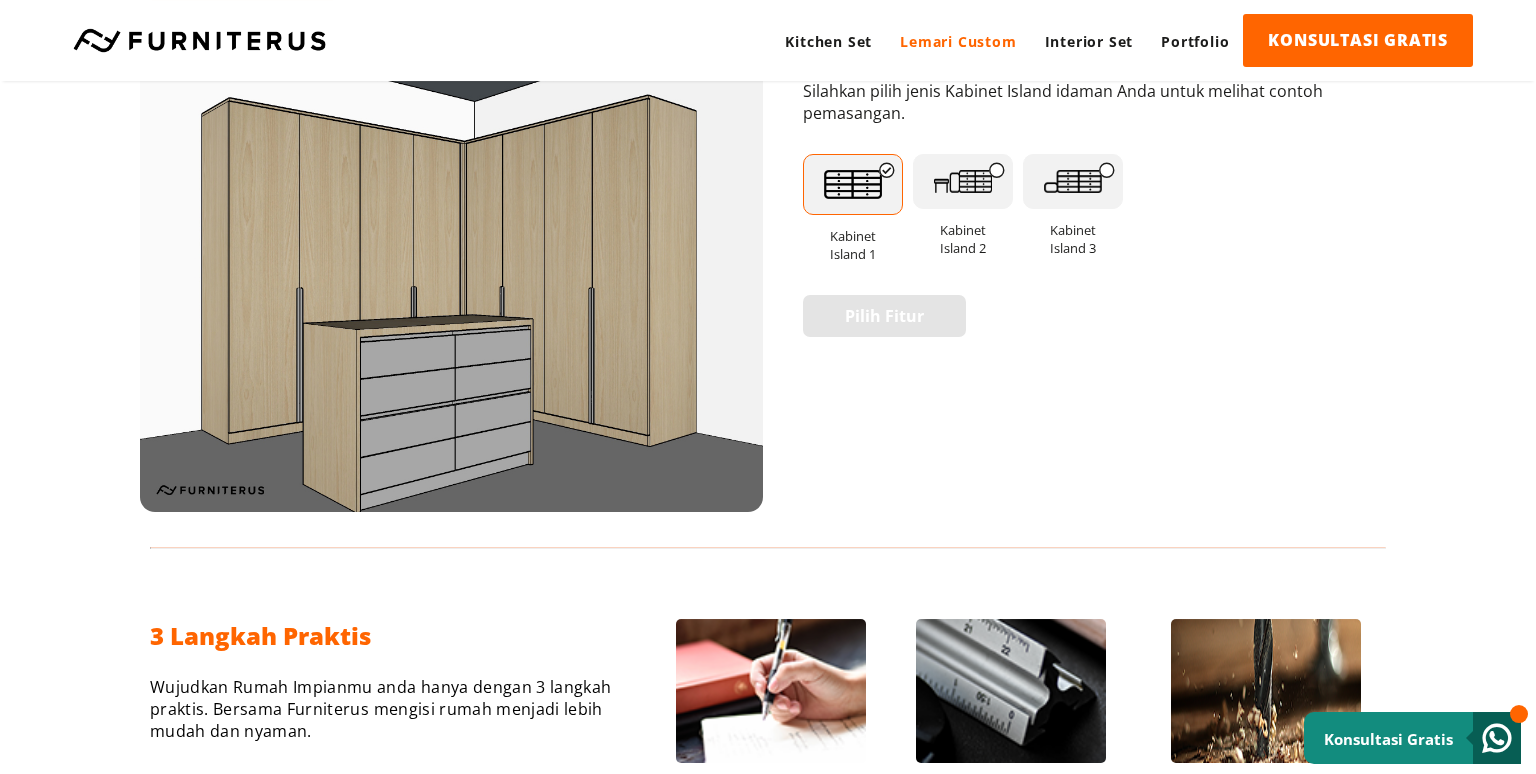 scroll, scrollTop: 1373, scrollLeft: 0, axis: vertical 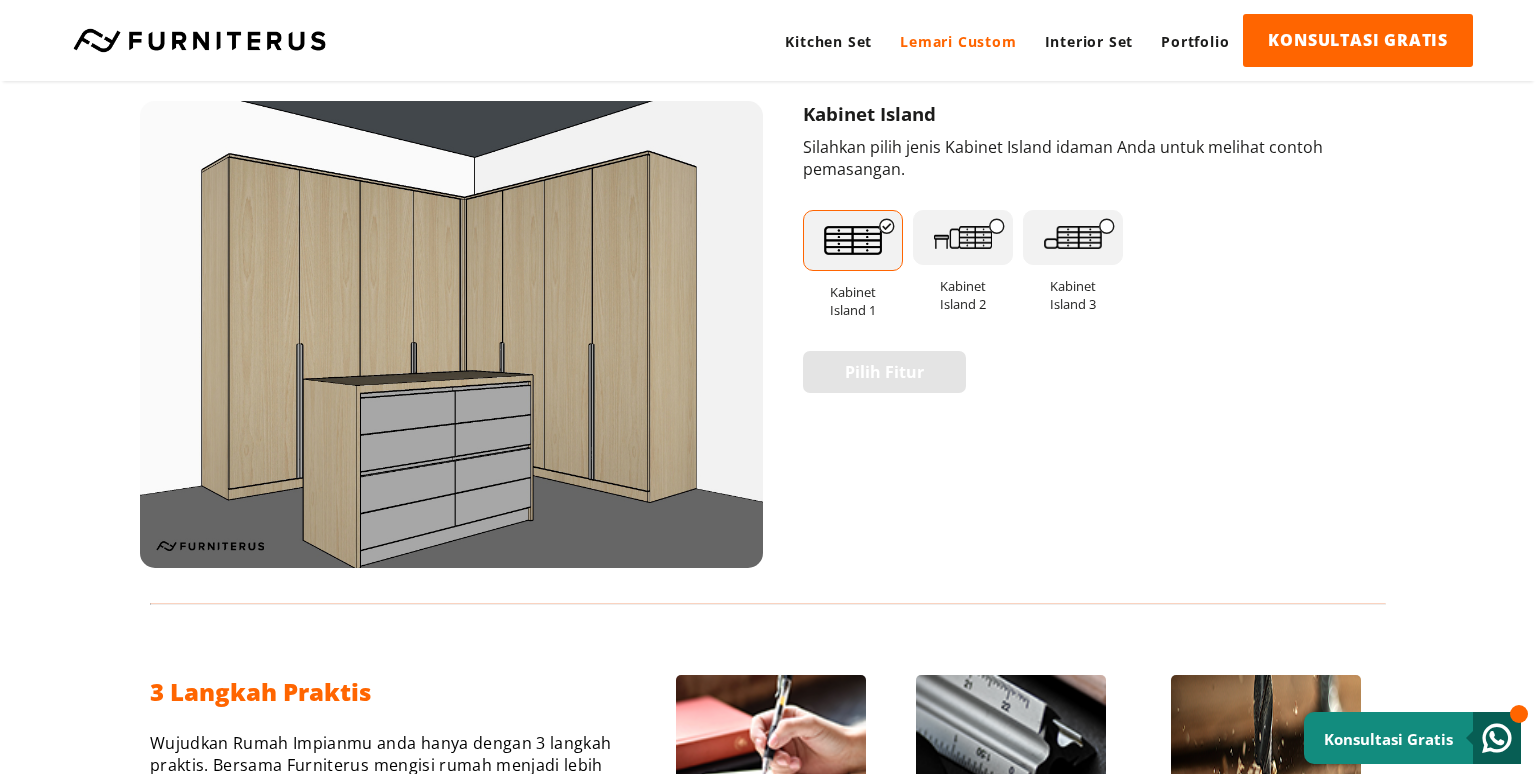 click at bounding box center (451, 334) 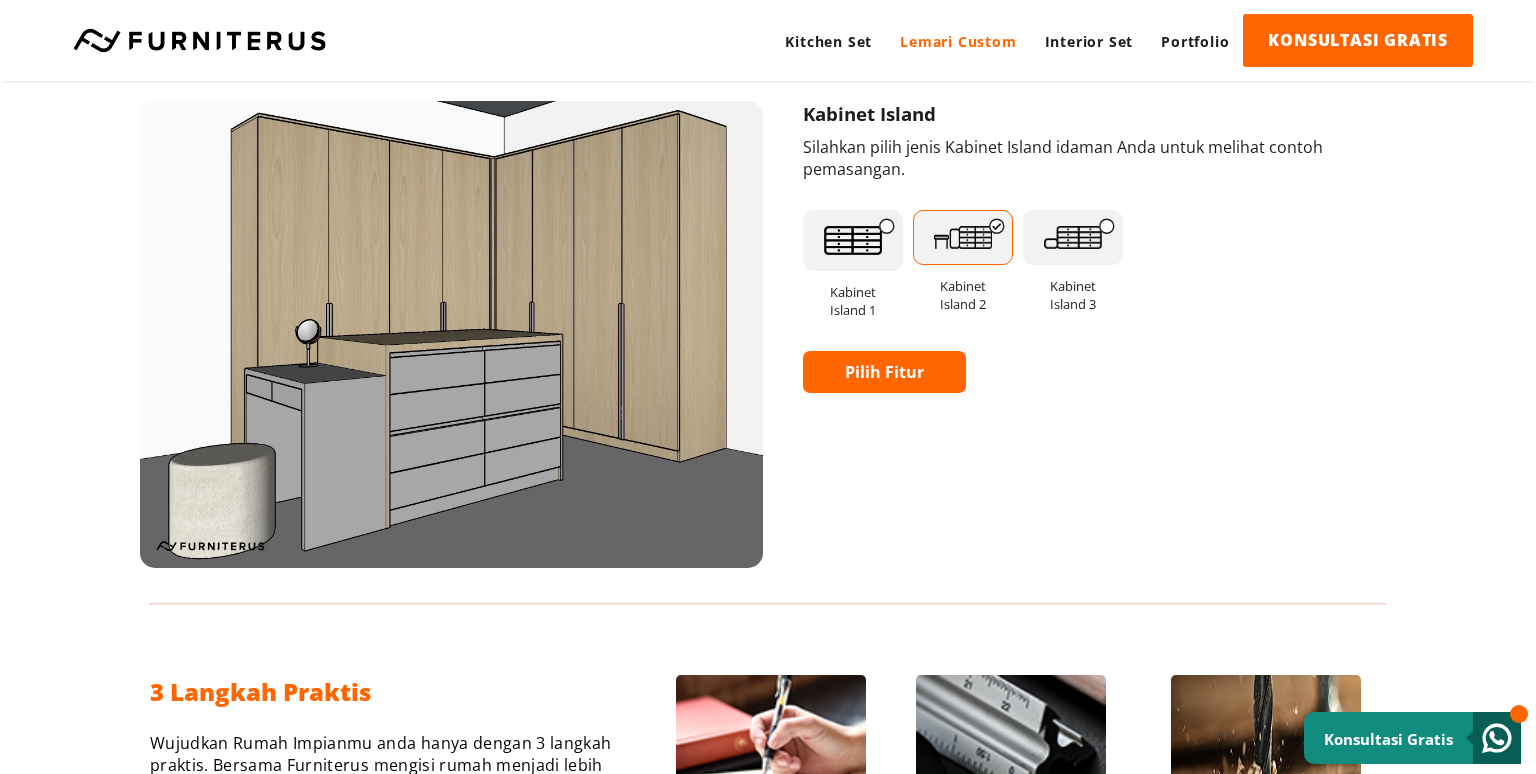 click at bounding box center (1073, 237) 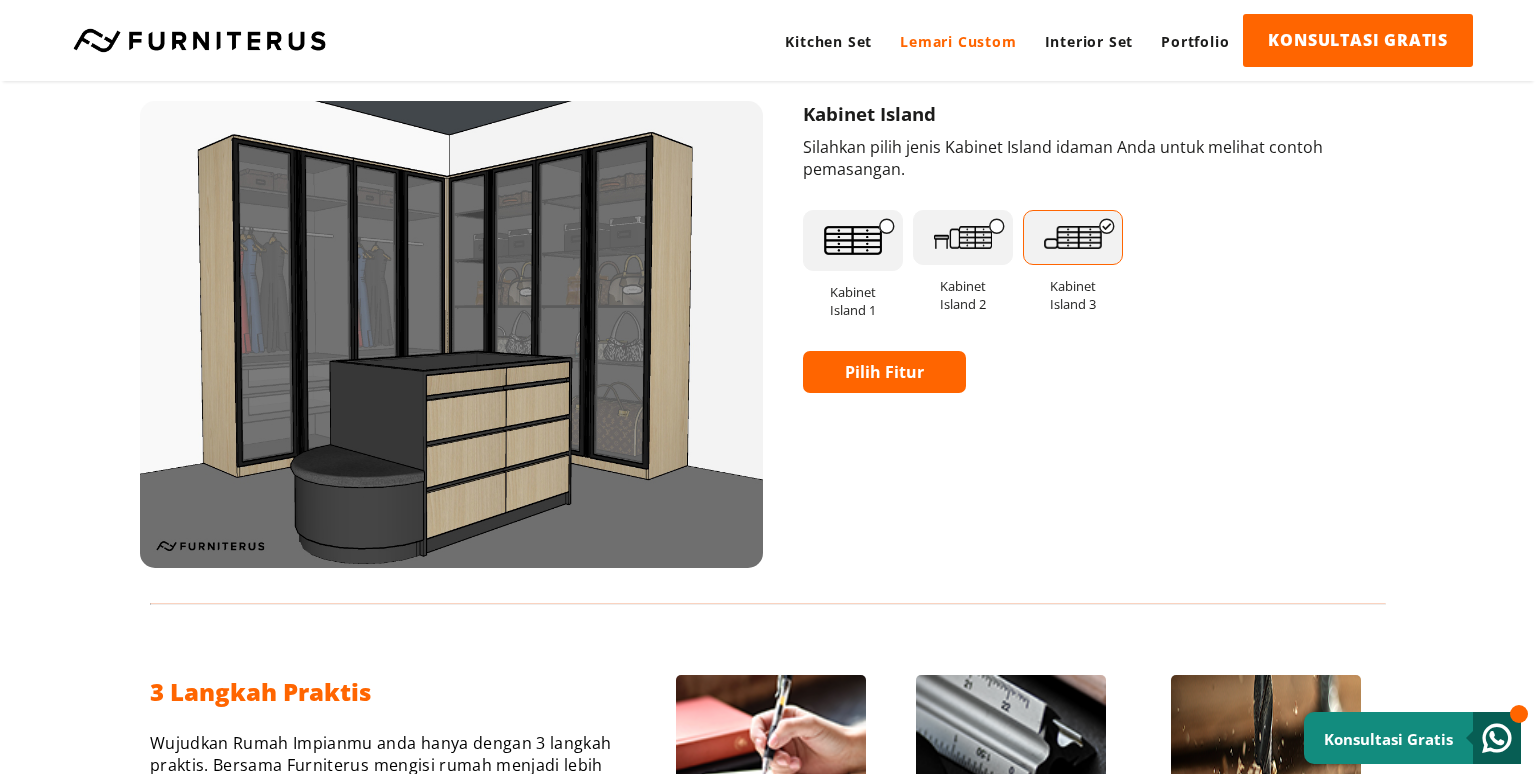click on "Pilih Fitur" at bounding box center [884, 372] 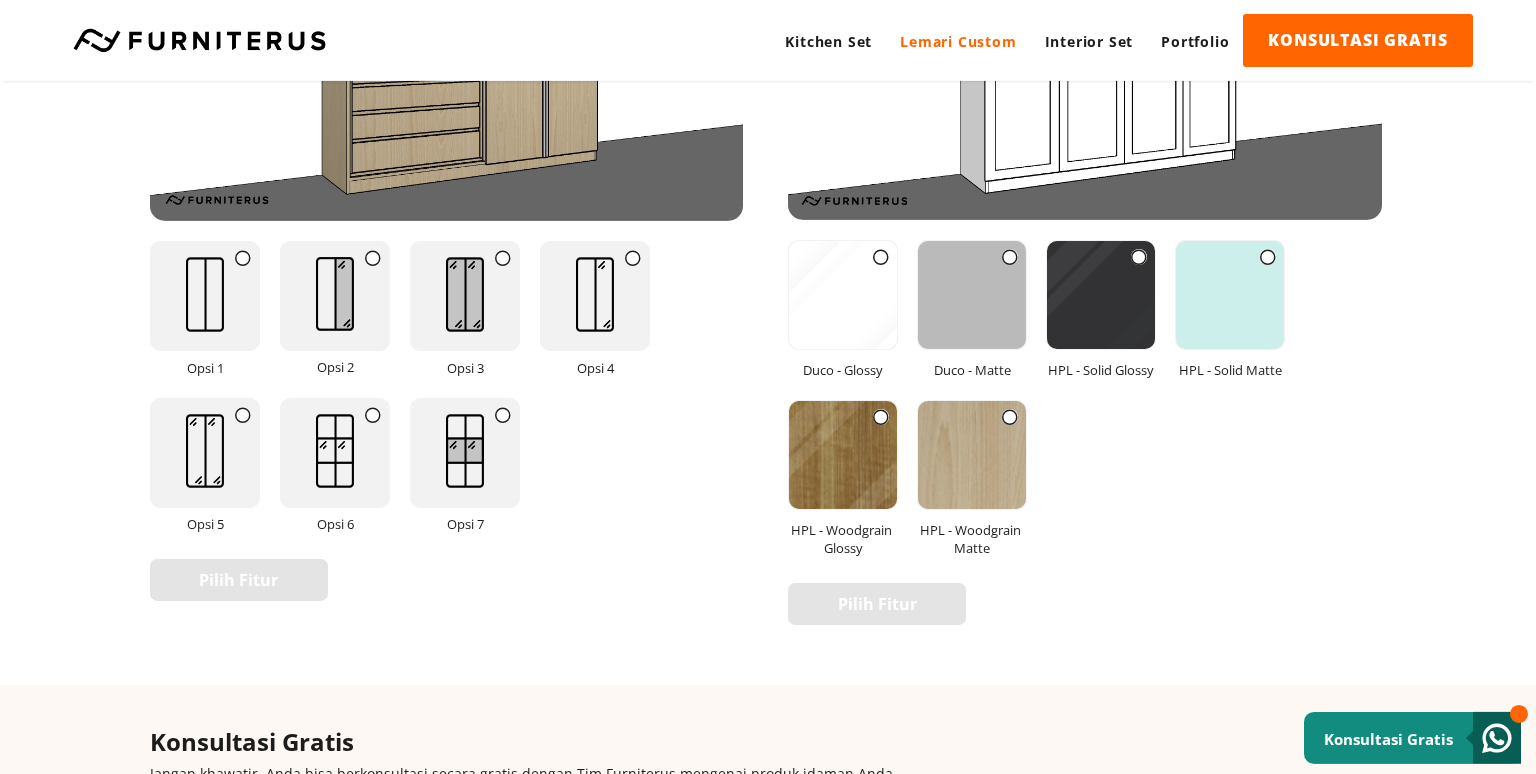 scroll, scrollTop: 2640, scrollLeft: 0, axis: vertical 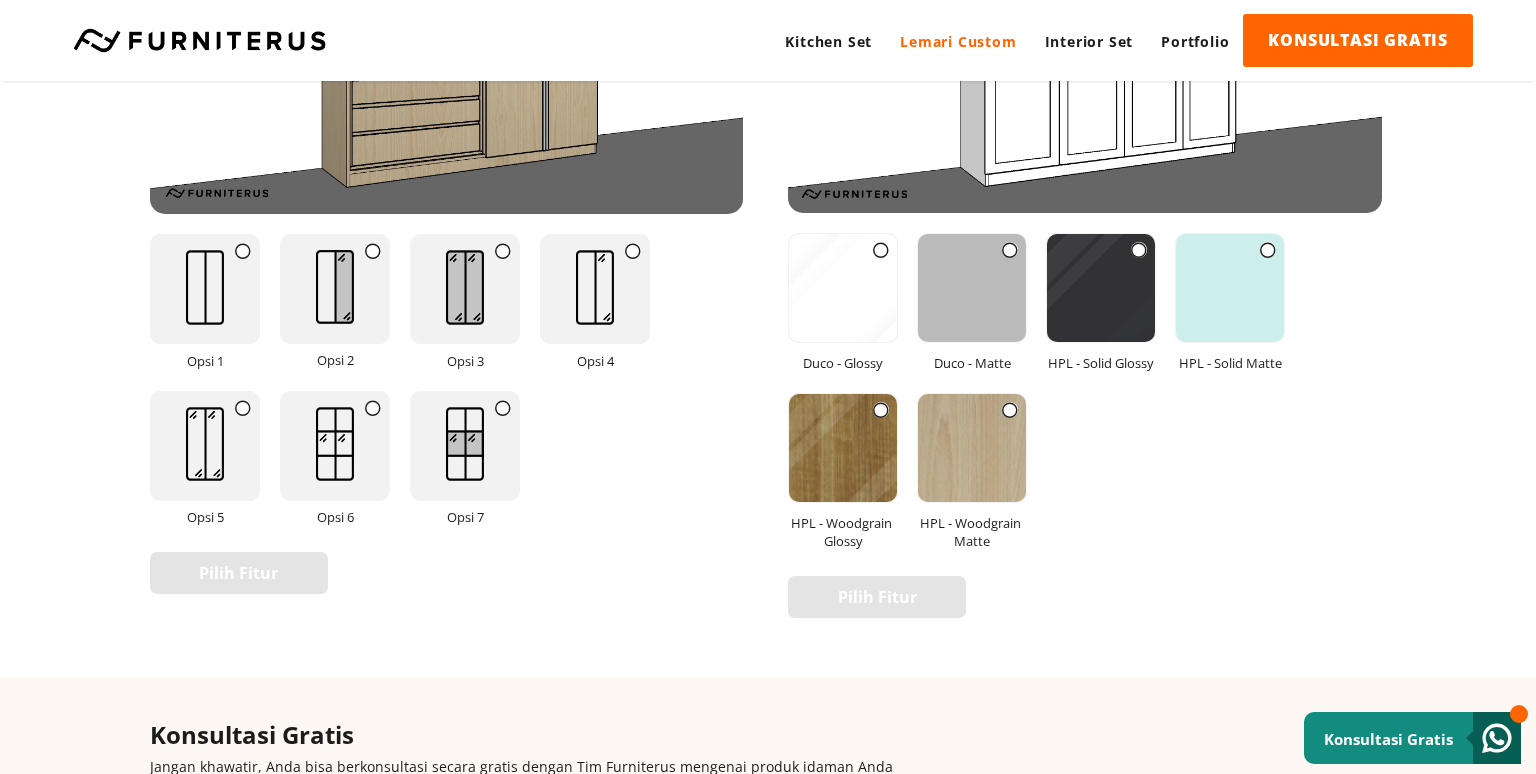 click at bounding box center (843, 448) 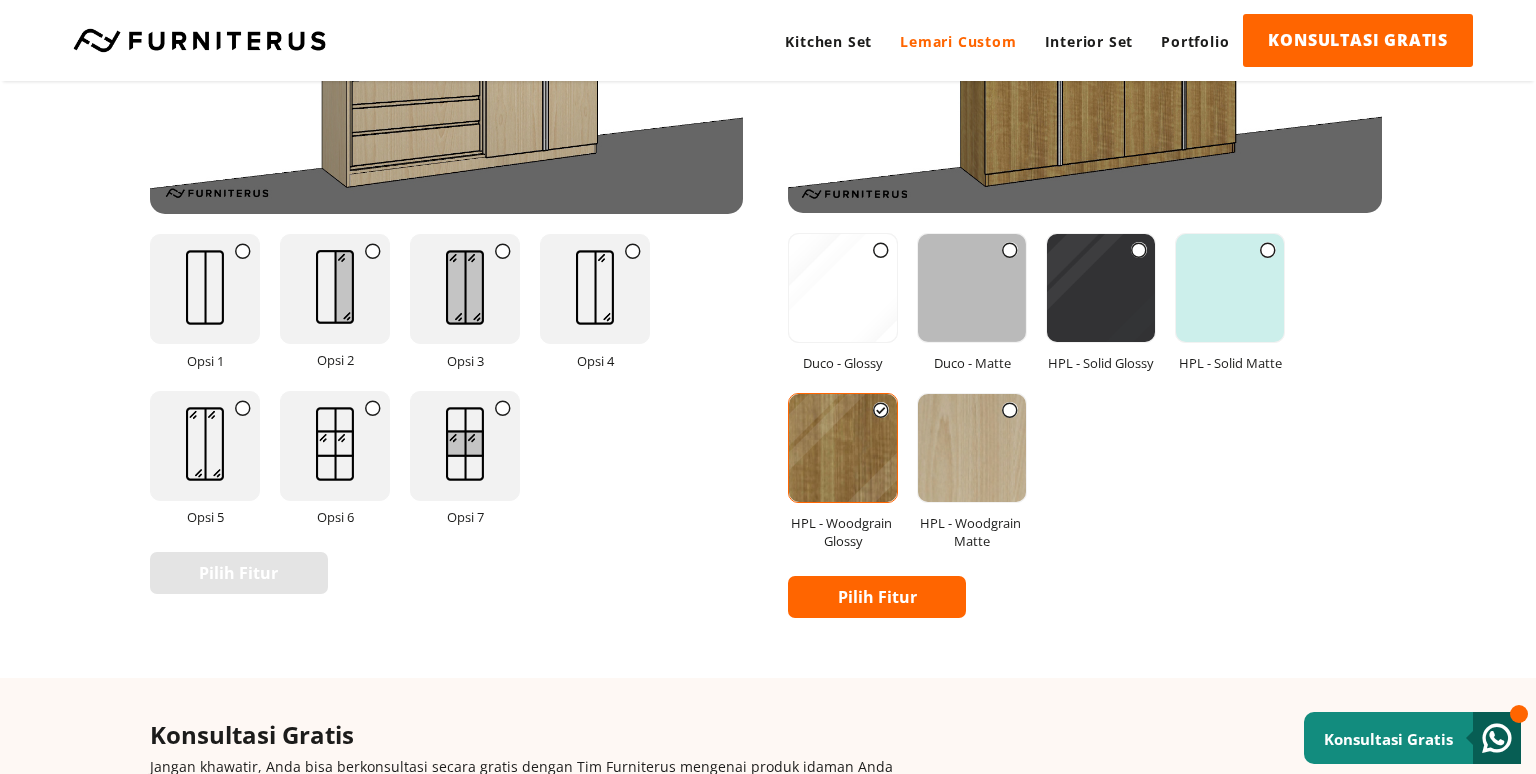 click at bounding box center [1268, 250] 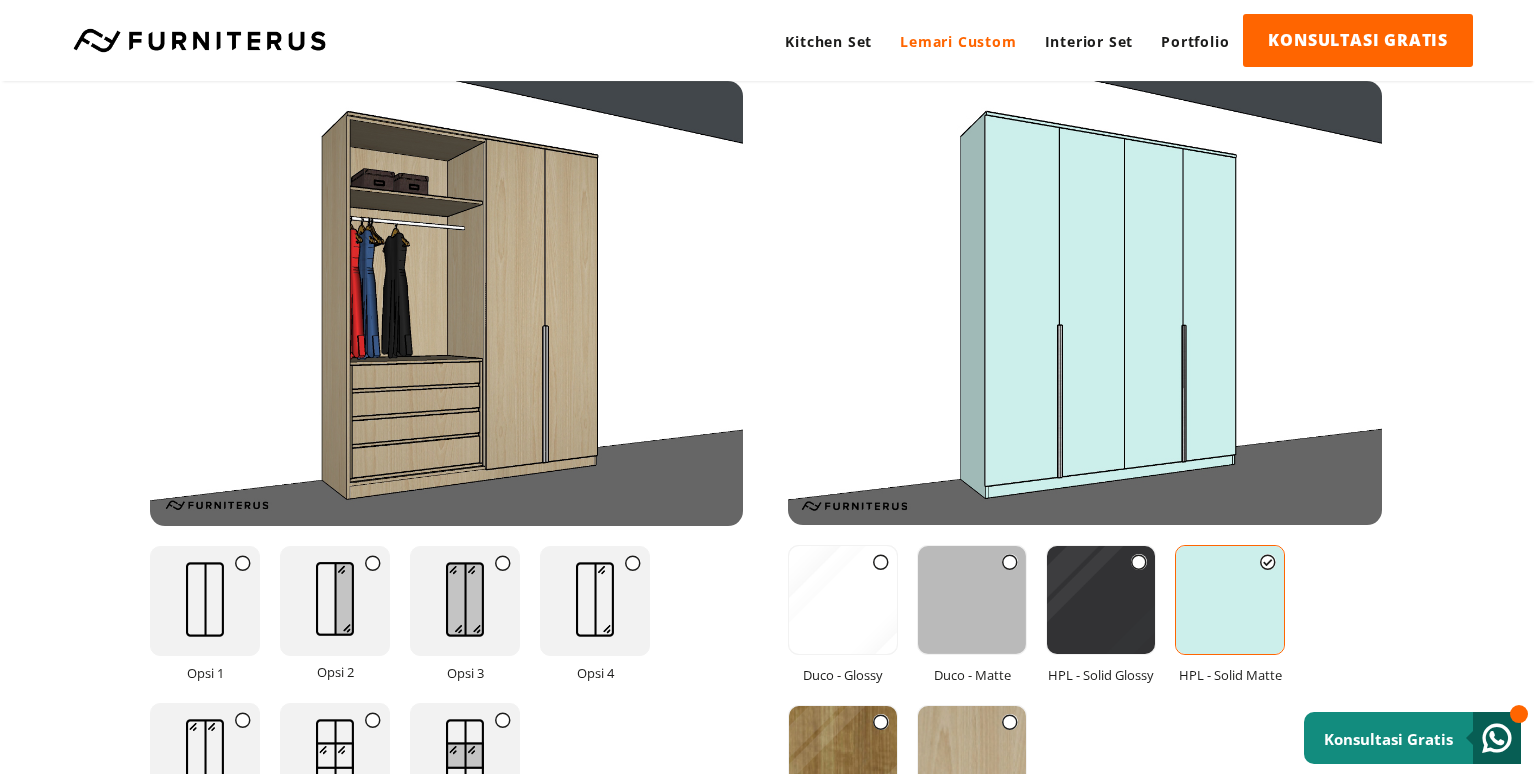 scroll, scrollTop: 2323, scrollLeft: 0, axis: vertical 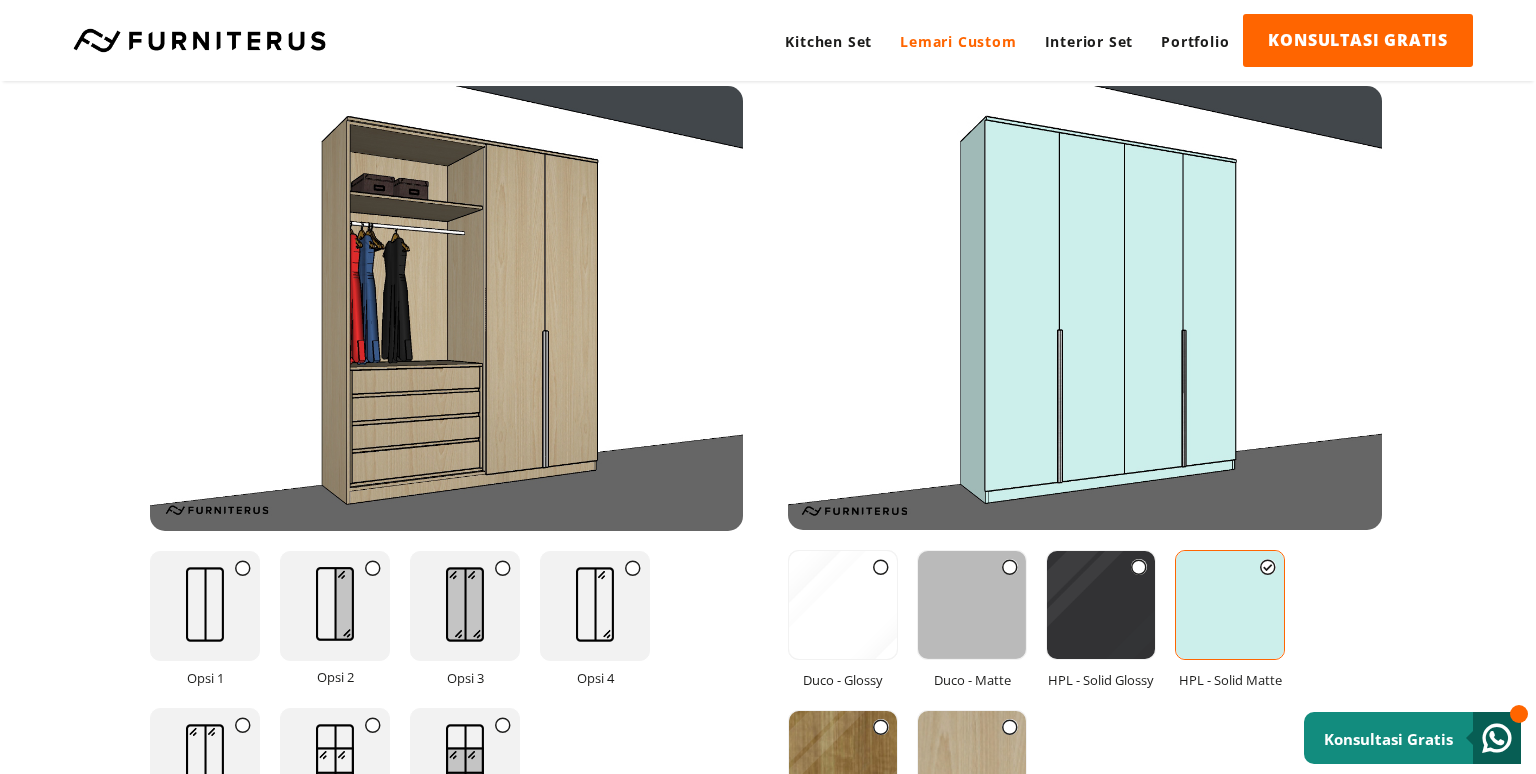 click at bounding box center [1139, 567] 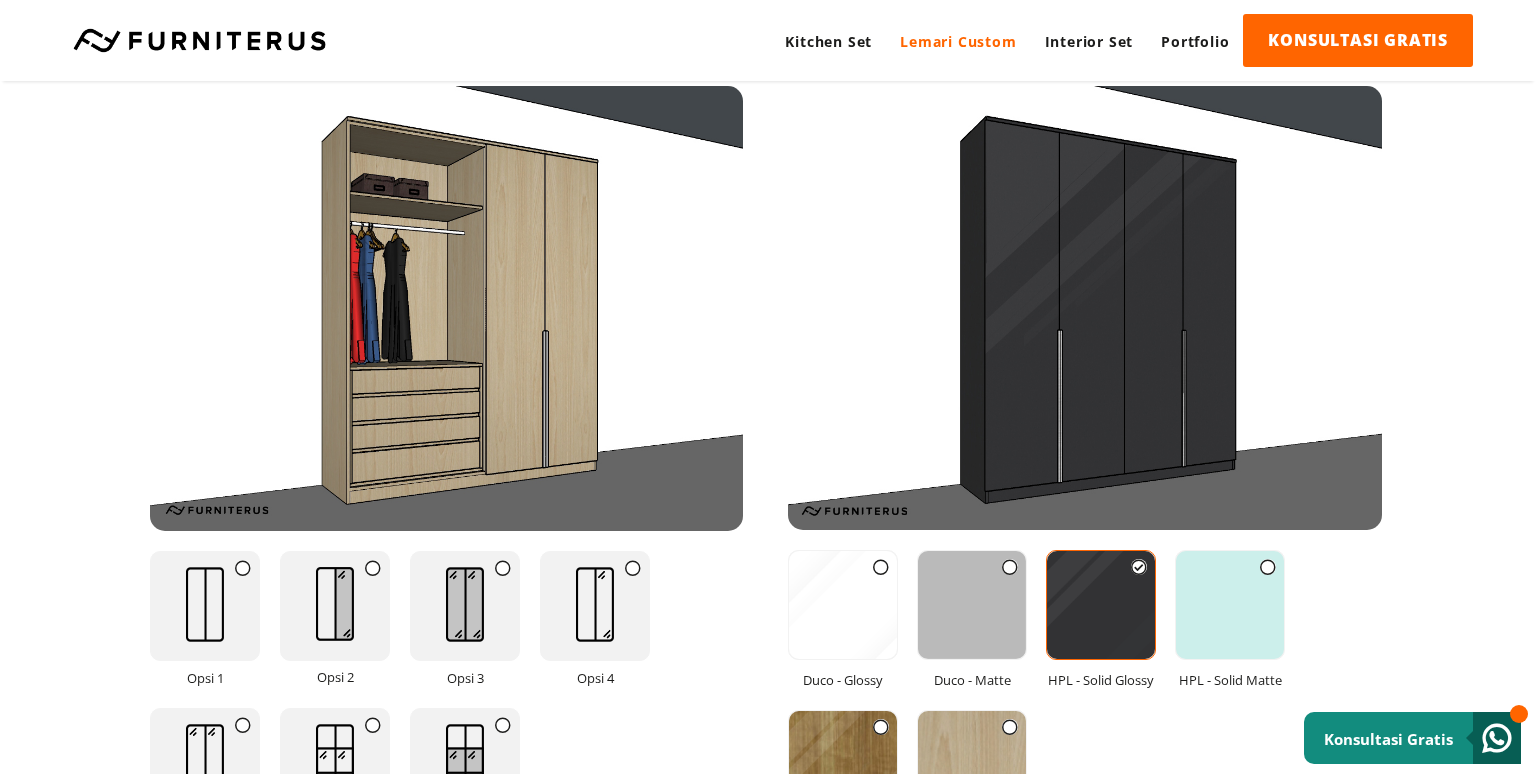 click at bounding box center (1010, 567) 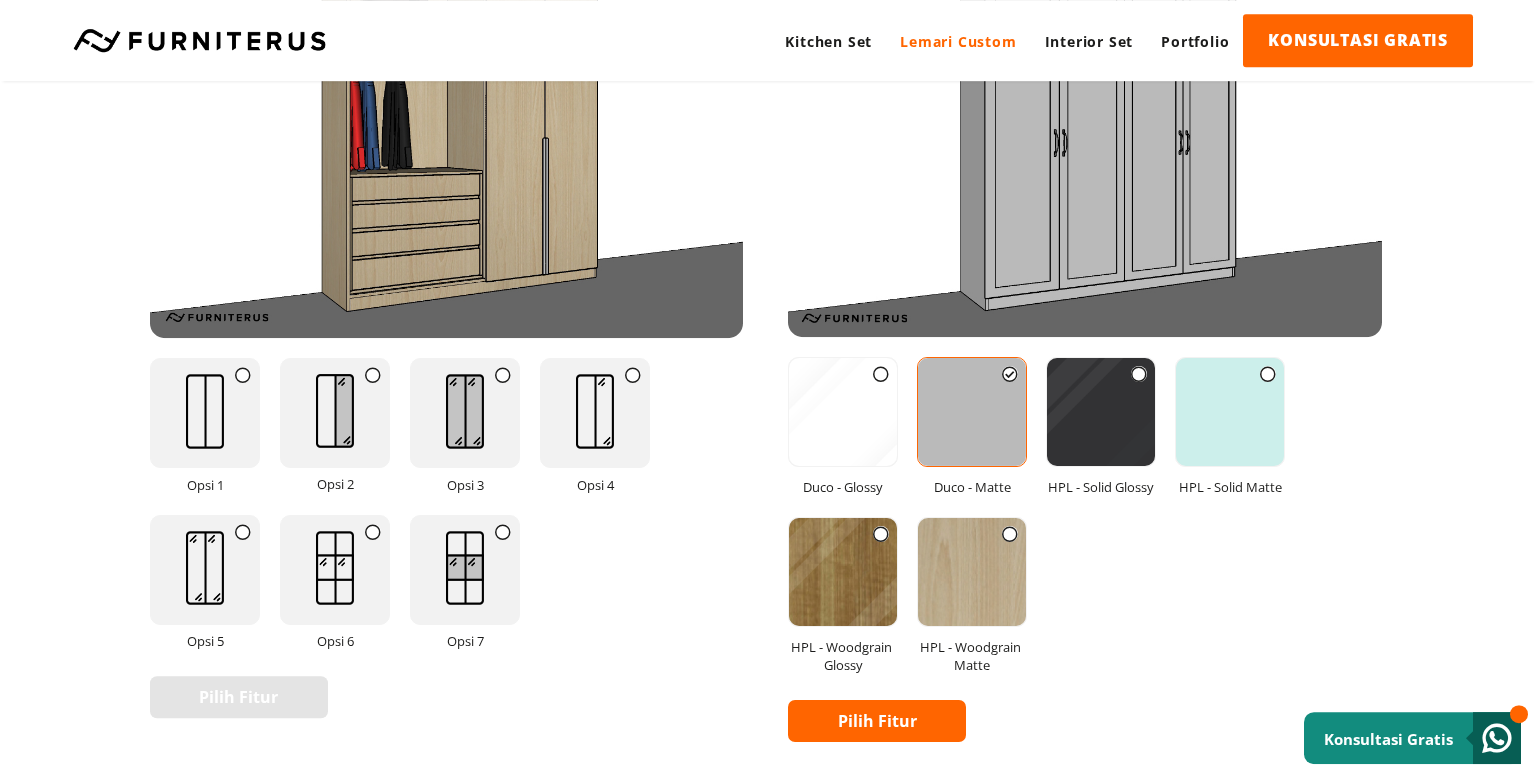 scroll, scrollTop: 2534, scrollLeft: 0, axis: vertical 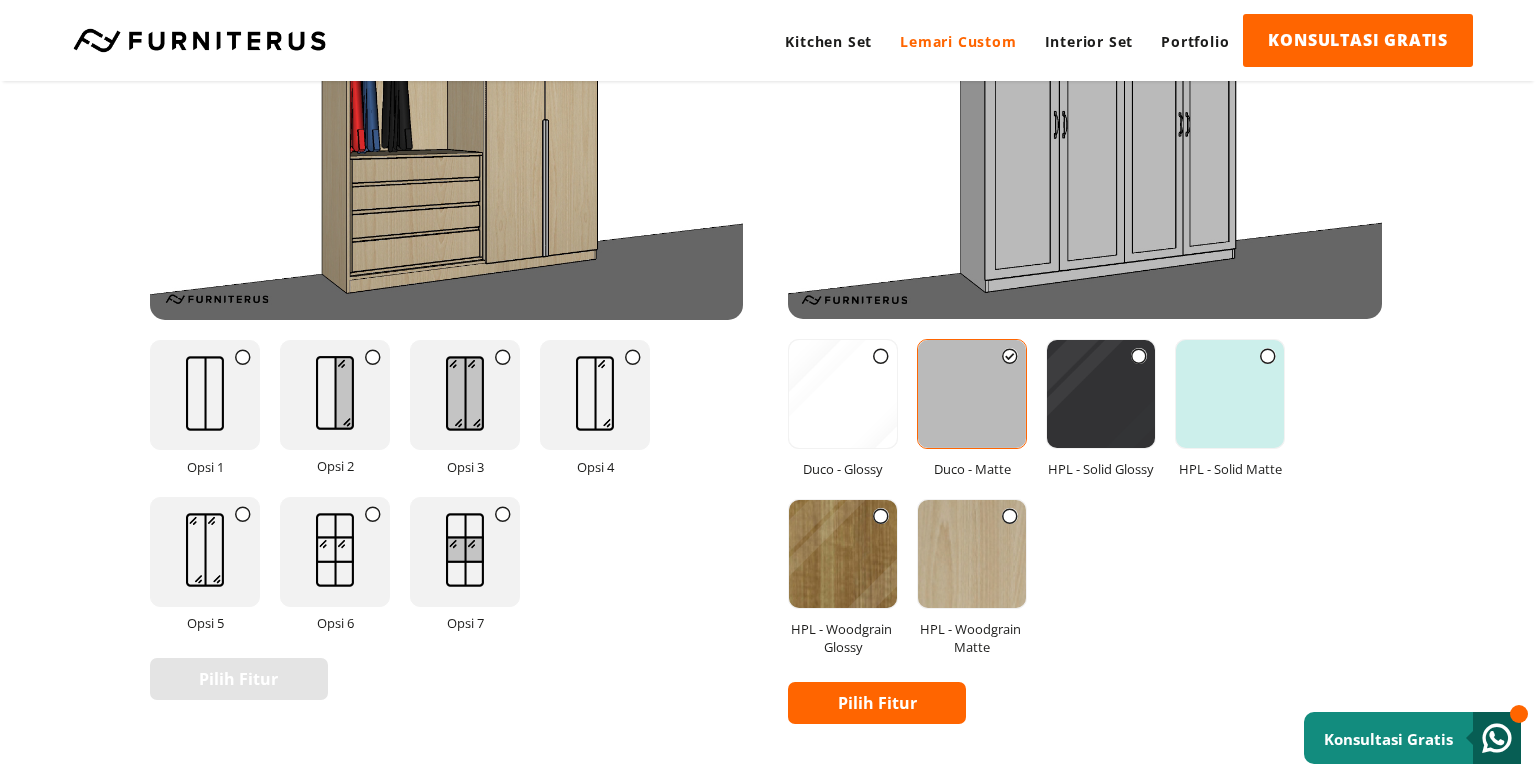 click at bounding box center [881, 516] 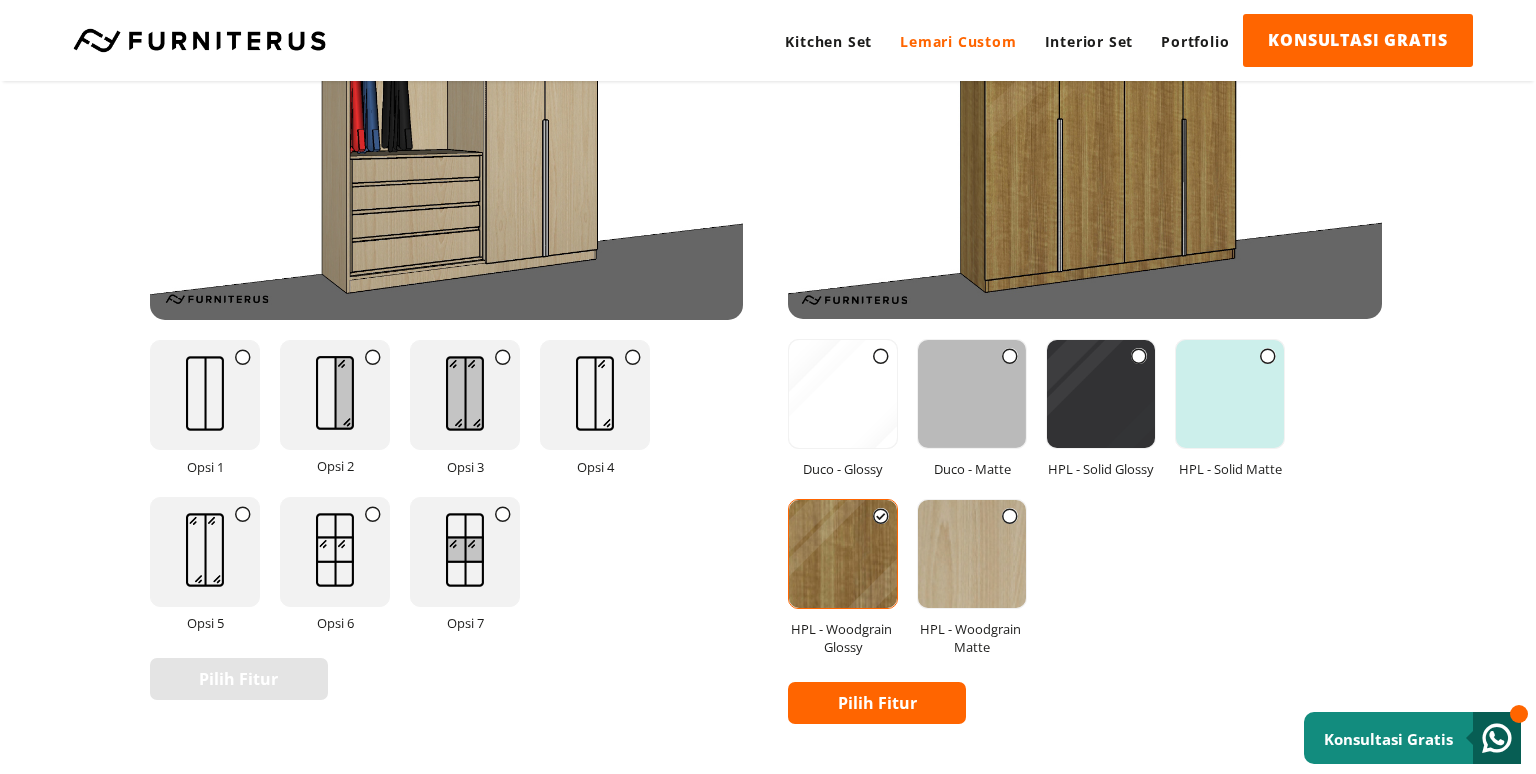 click at bounding box center (1010, 516) 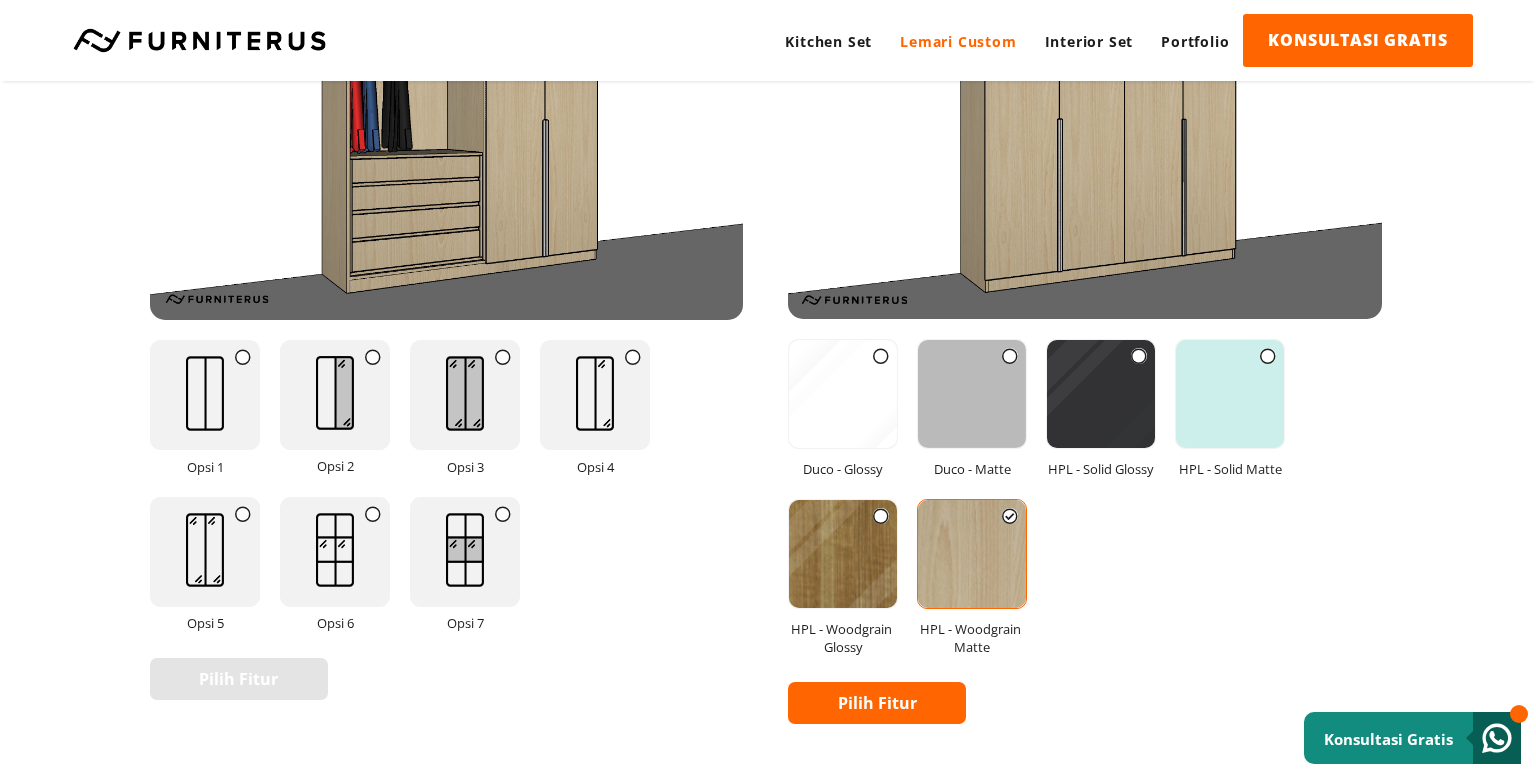 click at bounding box center [465, 550] 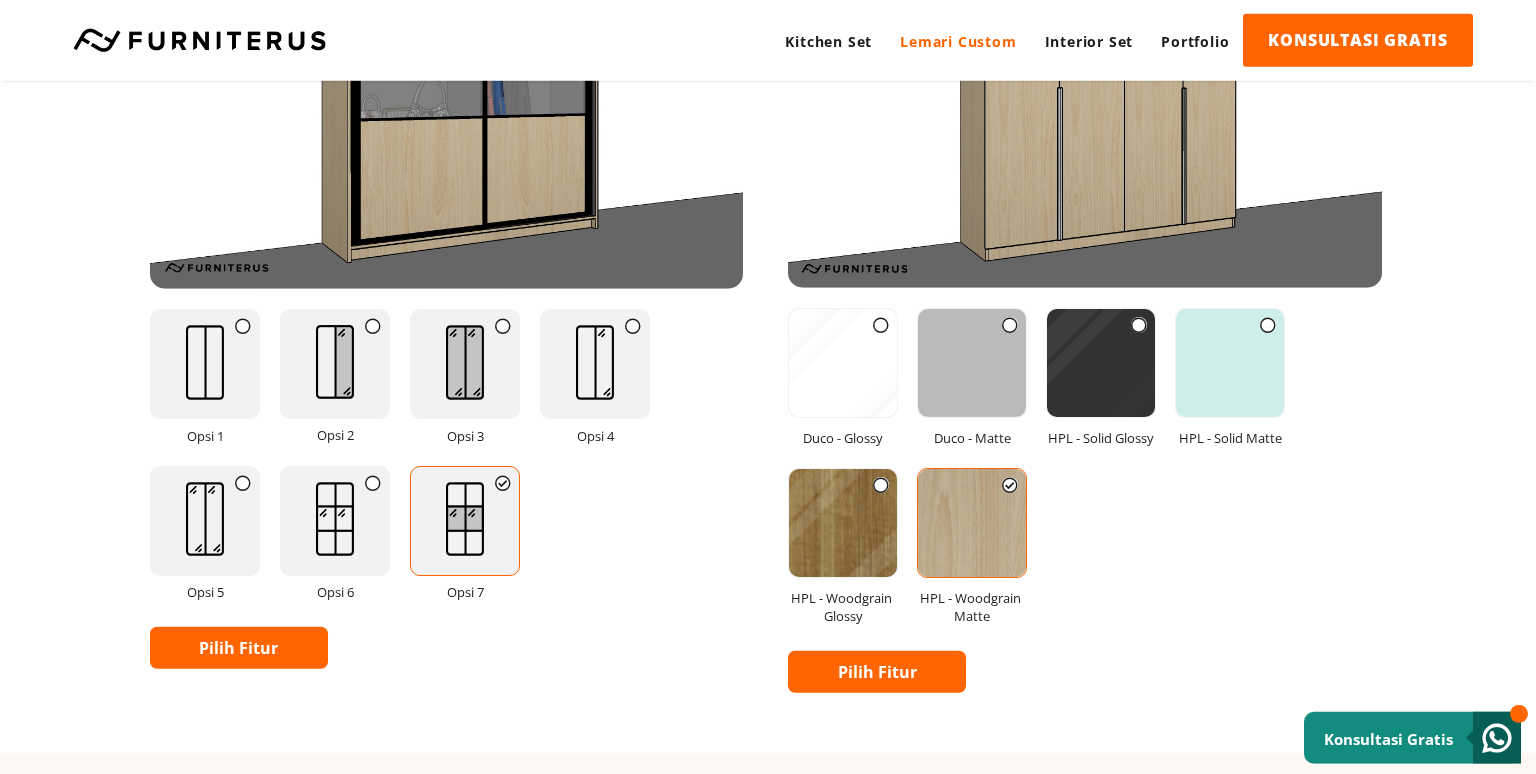 scroll, scrollTop: 2745, scrollLeft: 0, axis: vertical 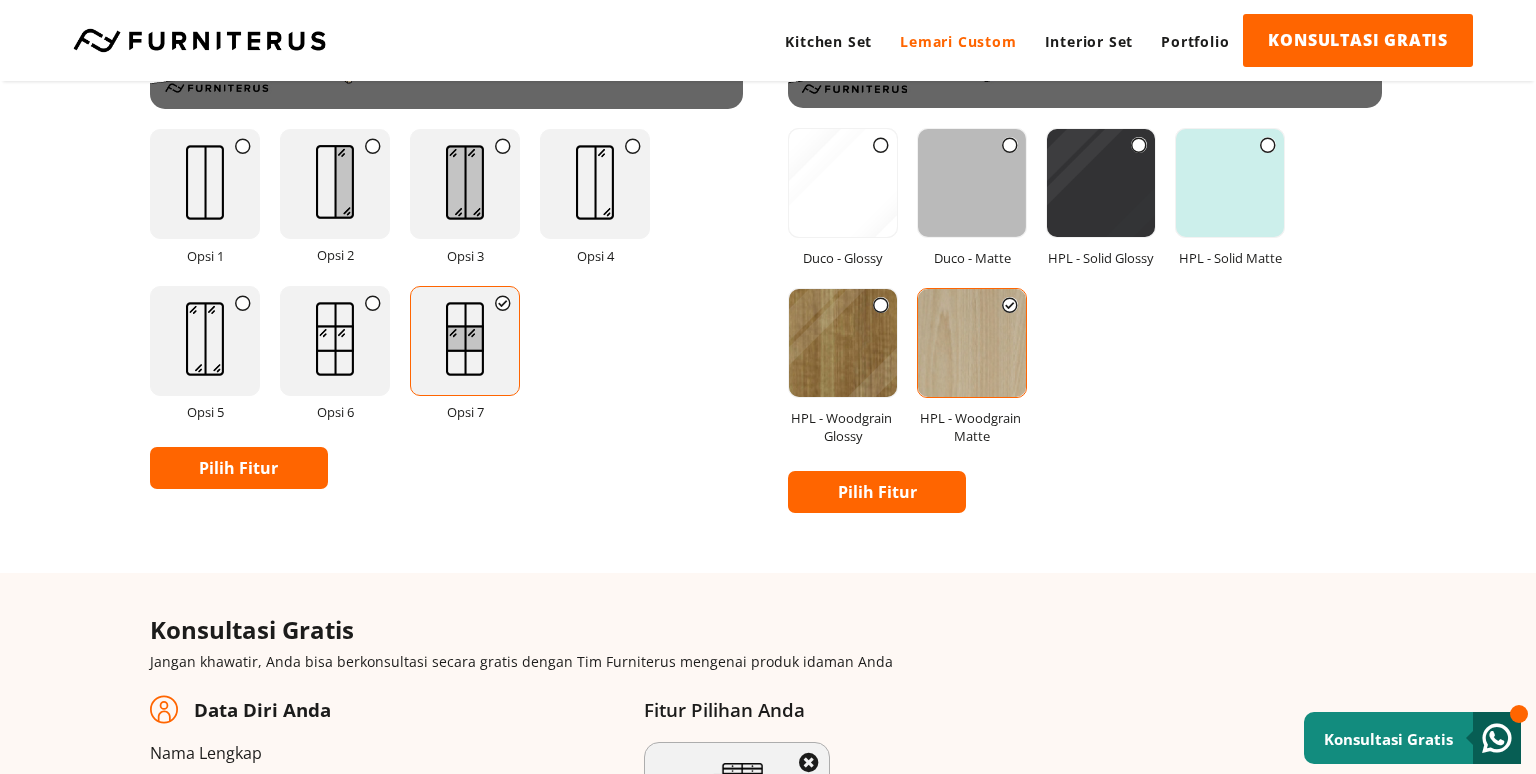 click on "Pilih Fitur" at bounding box center (877, 492) 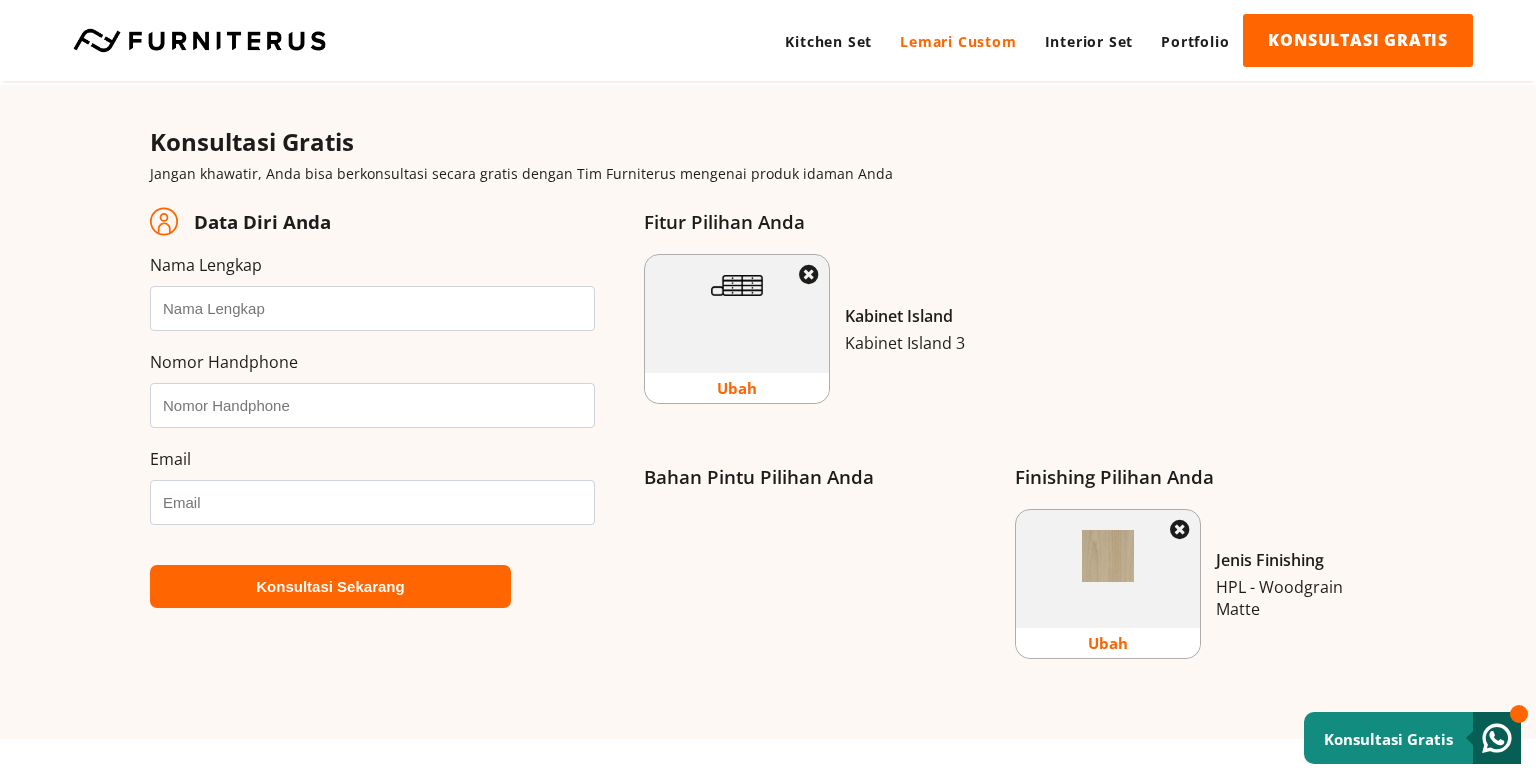 scroll, scrollTop: 3234, scrollLeft: 0, axis: vertical 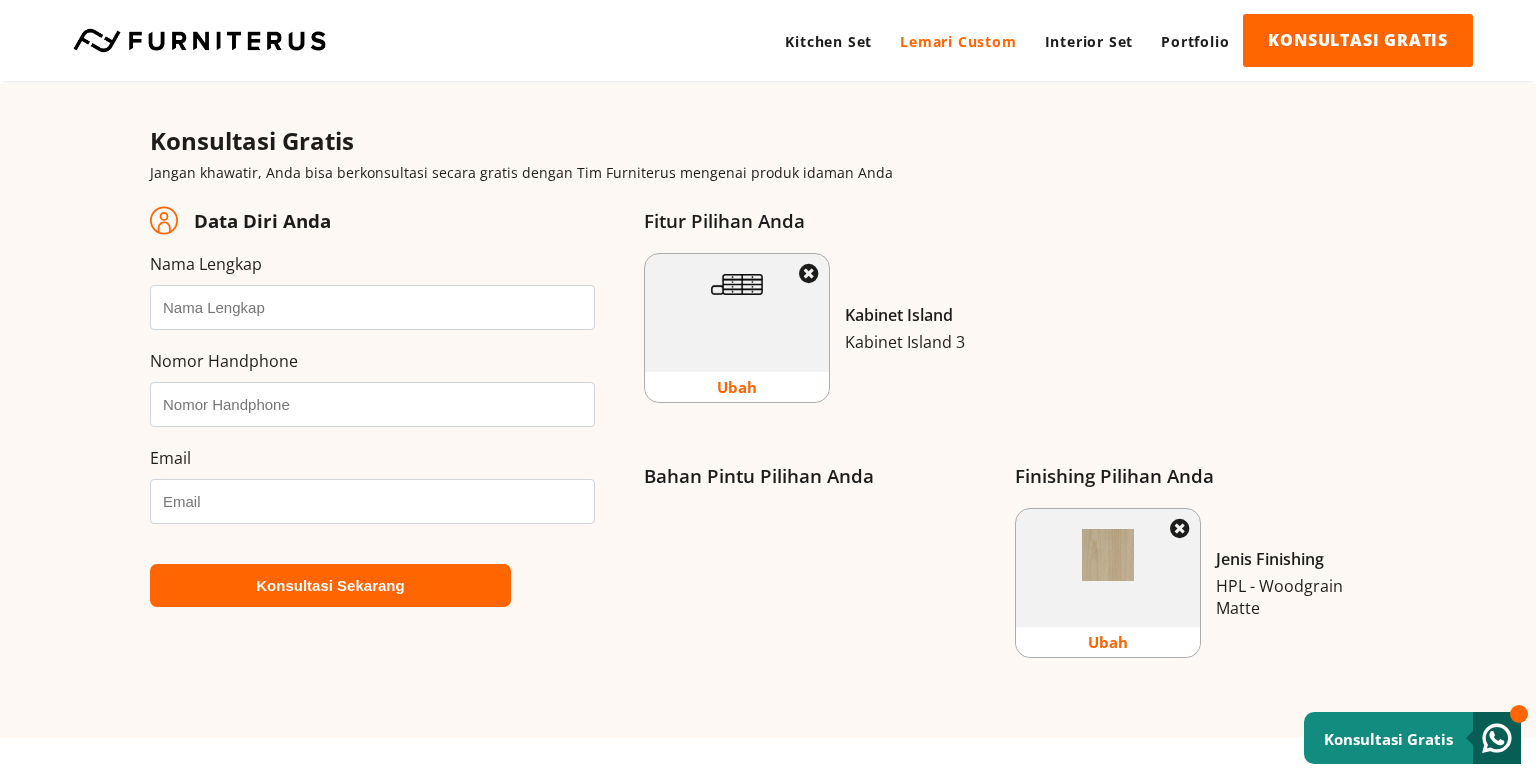 click on "Ubah" at bounding box center [736, 387] 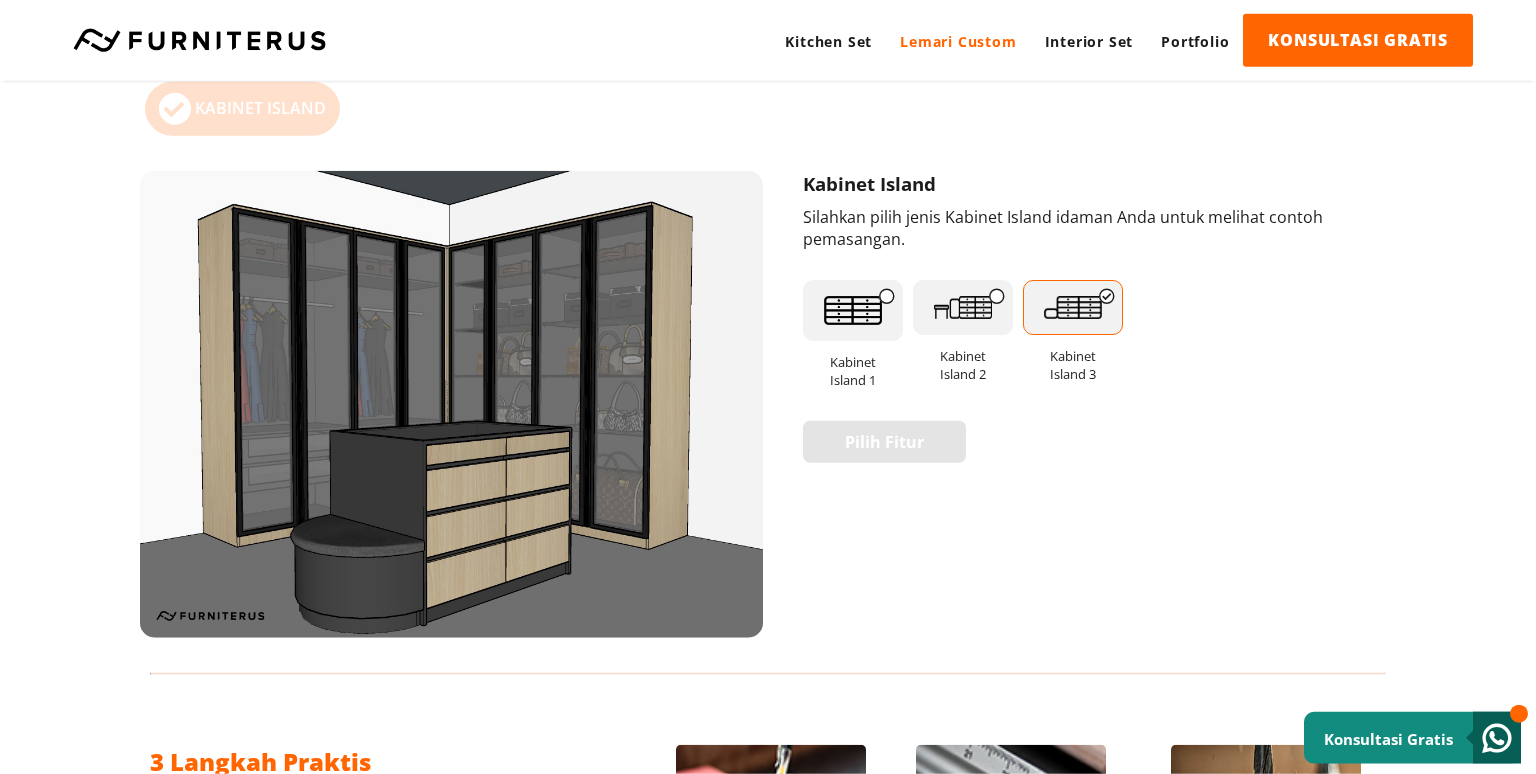 scroll, scrollTop: 1238, scrollLeft: 0, axis: vertical 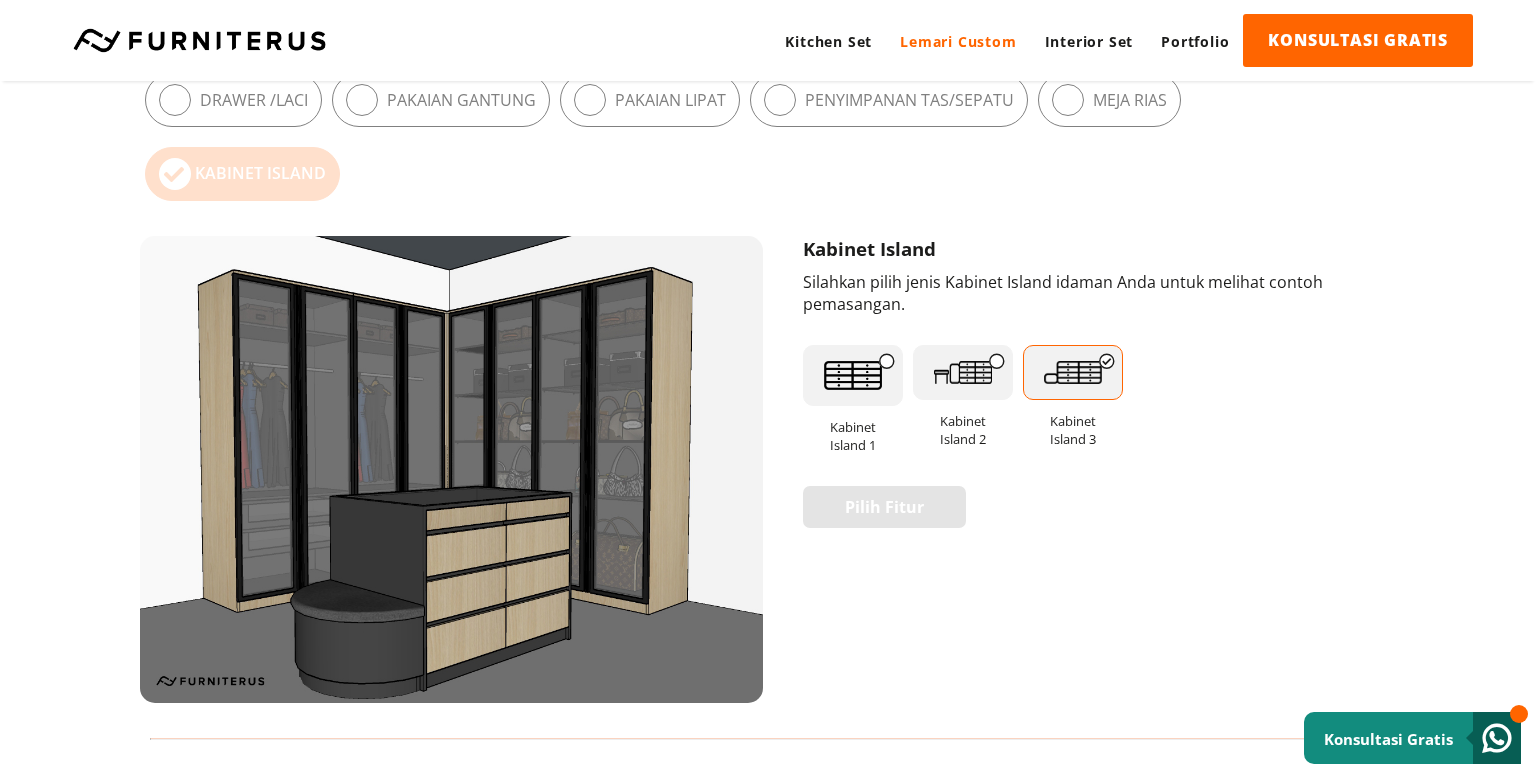 click at bounding box center (963, 372) 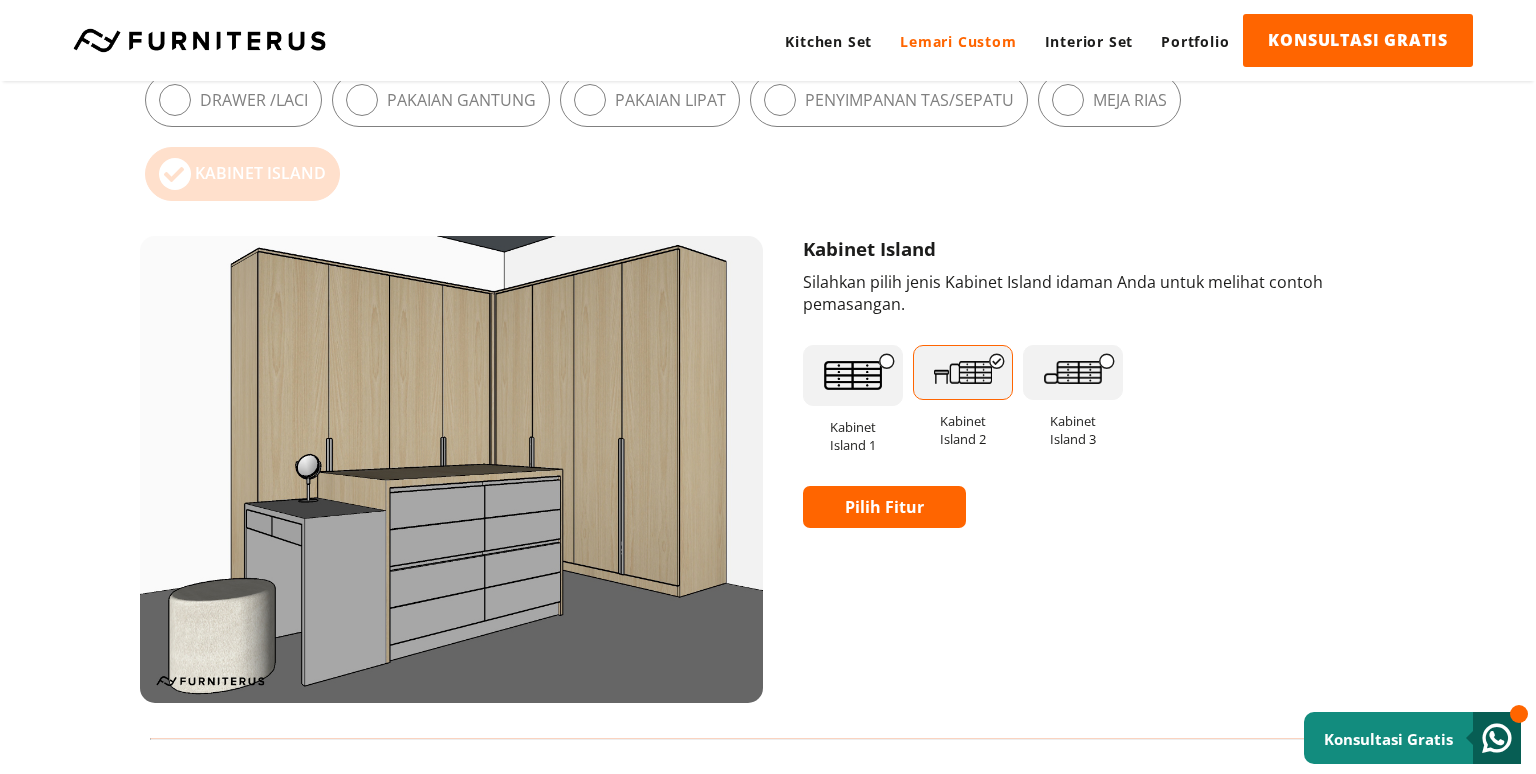 click at bounding box center (853, 376) 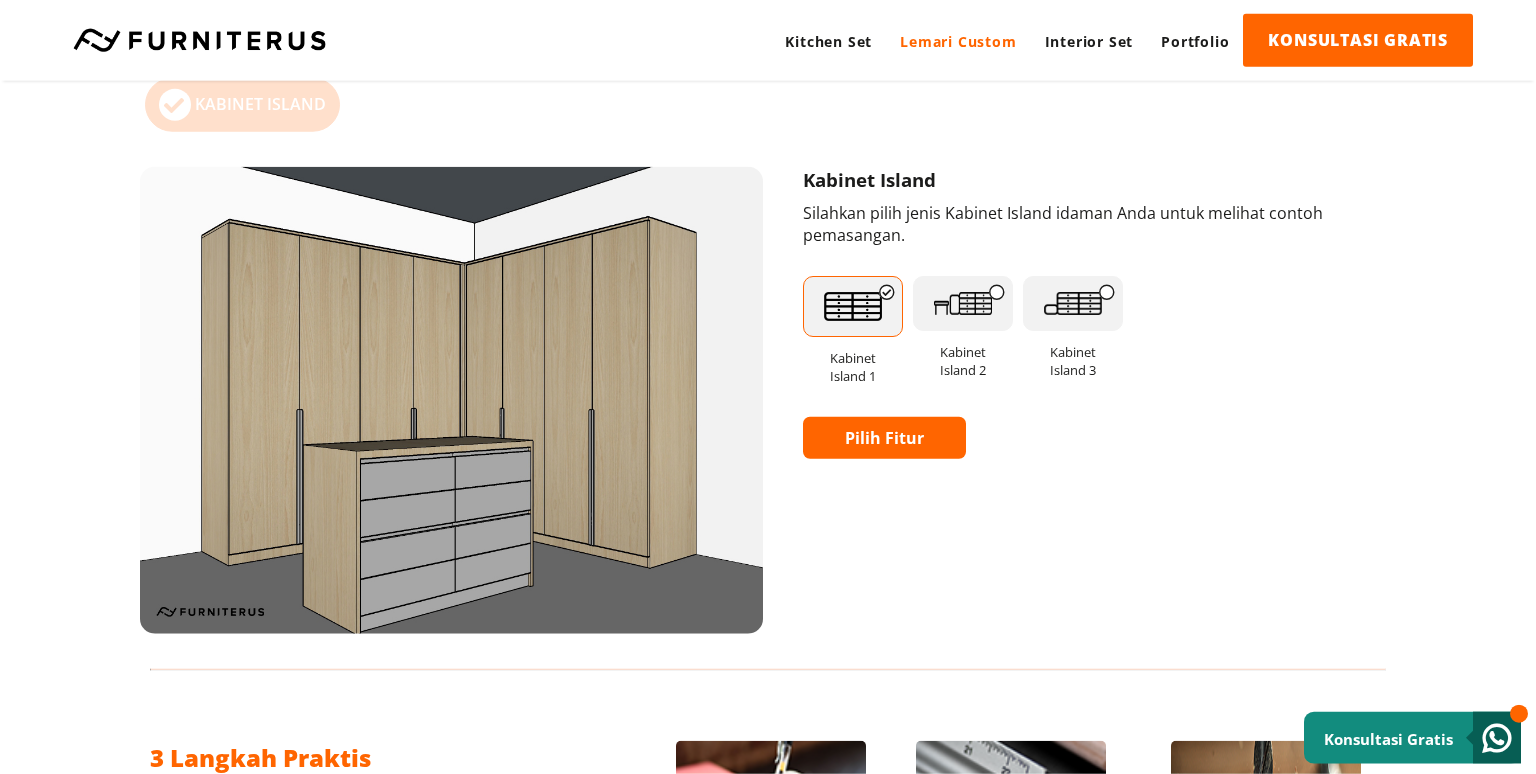 scroll, scrollTop: 1344, scrollLeft: 0, axis: vertical 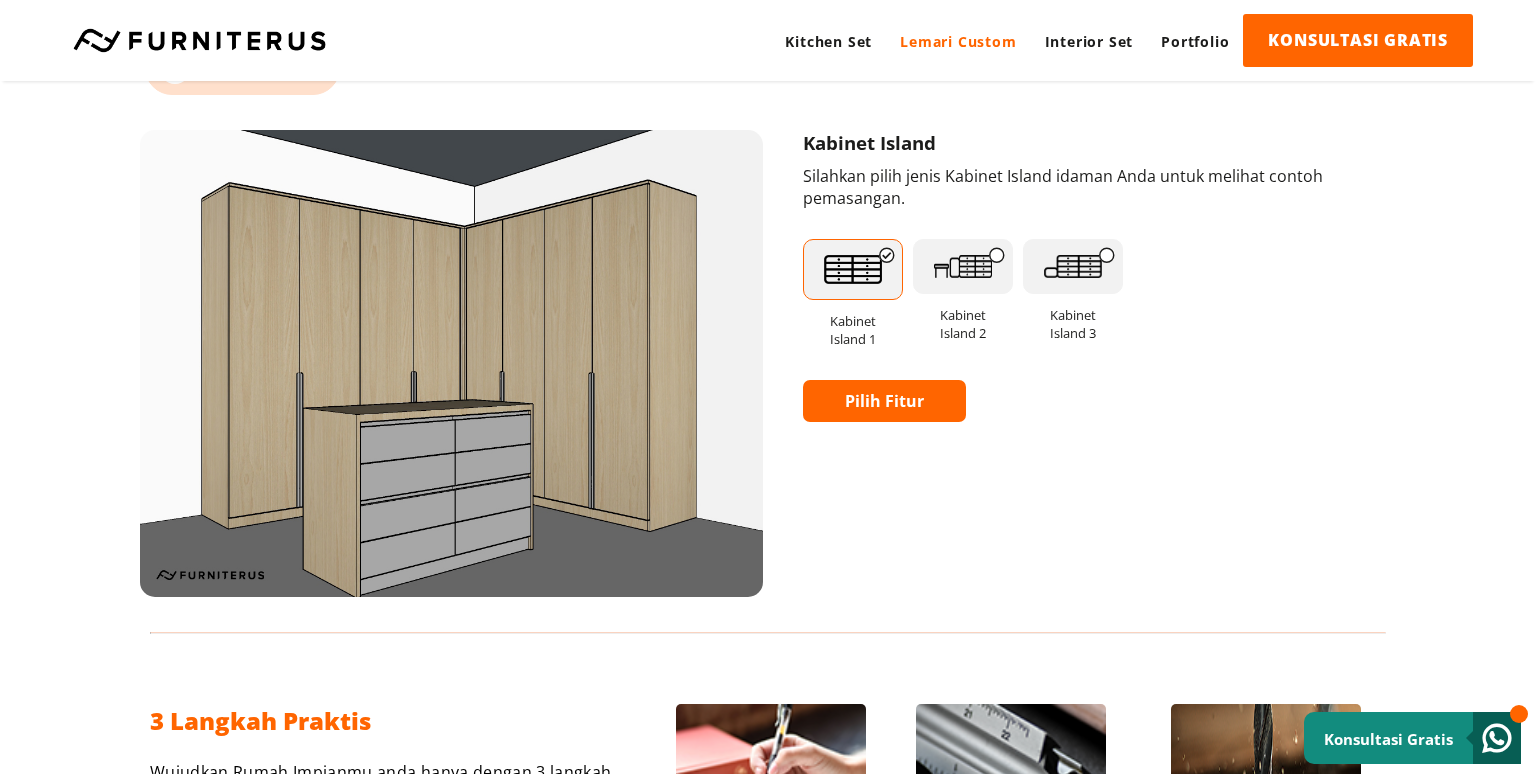 click on "Pilih Fitur" at bounding box center (884, 401) 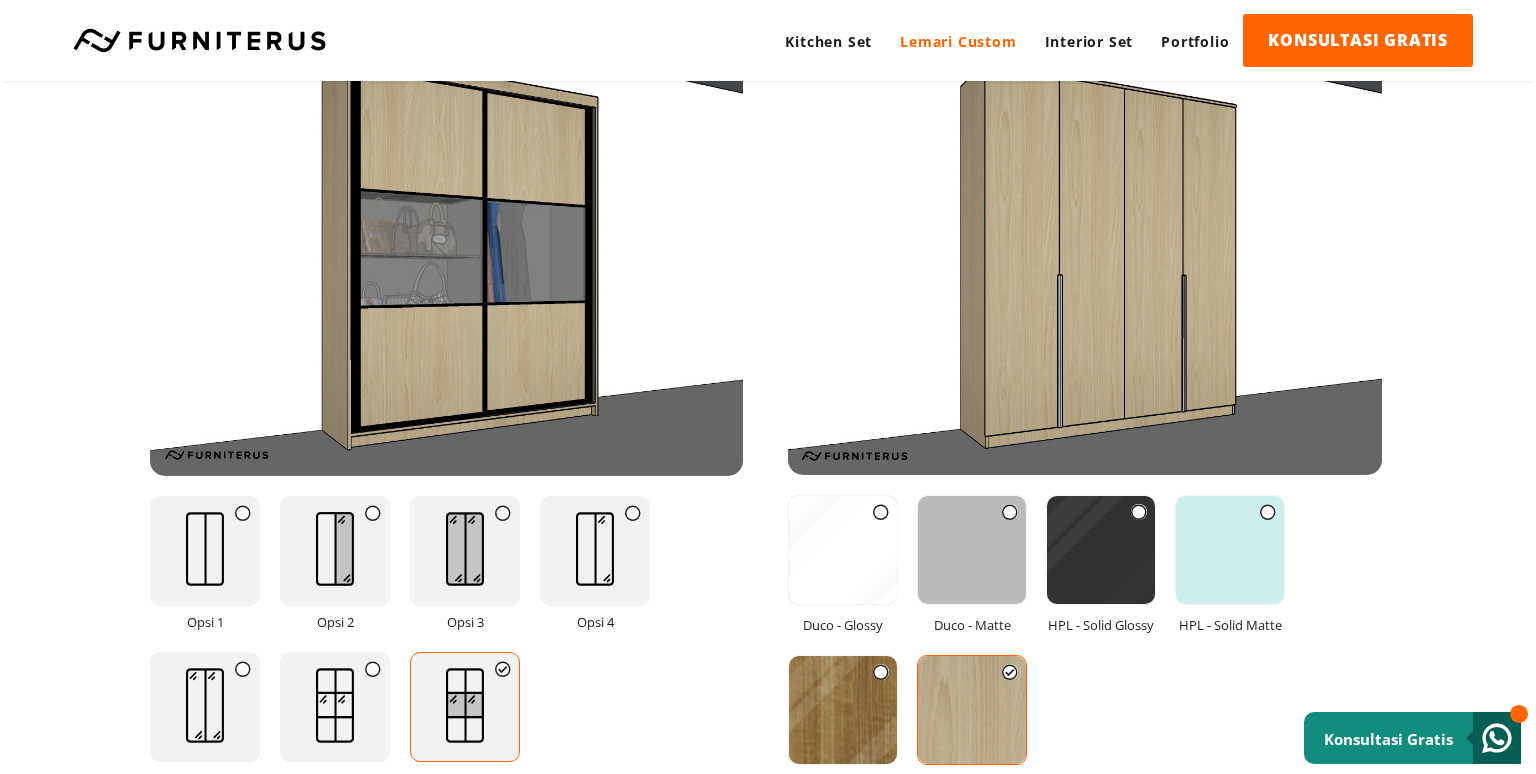 scroll, scrollTop: 2505, scrollLeft: 0, axis: vertical 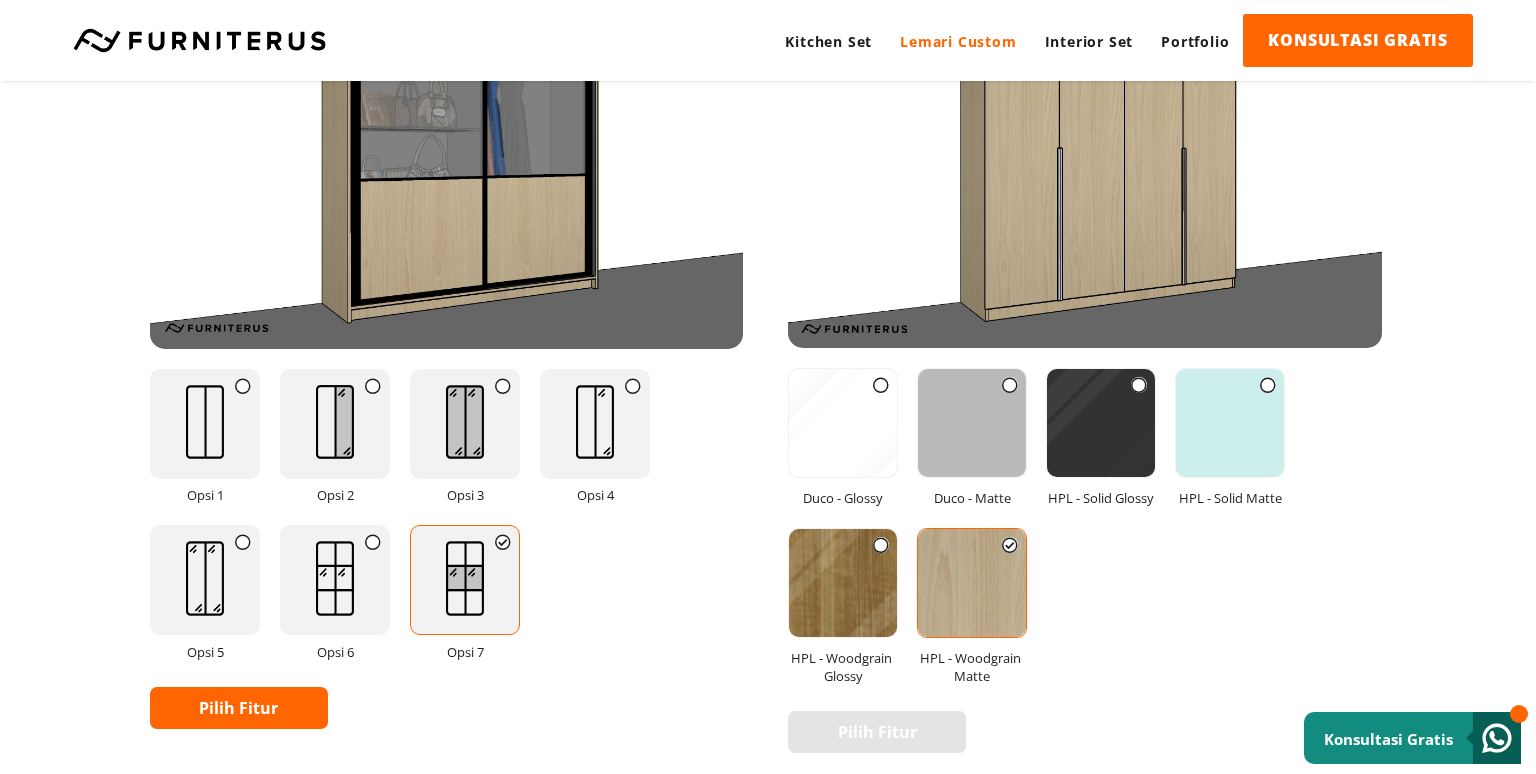 click at bounding box center (465, 422) 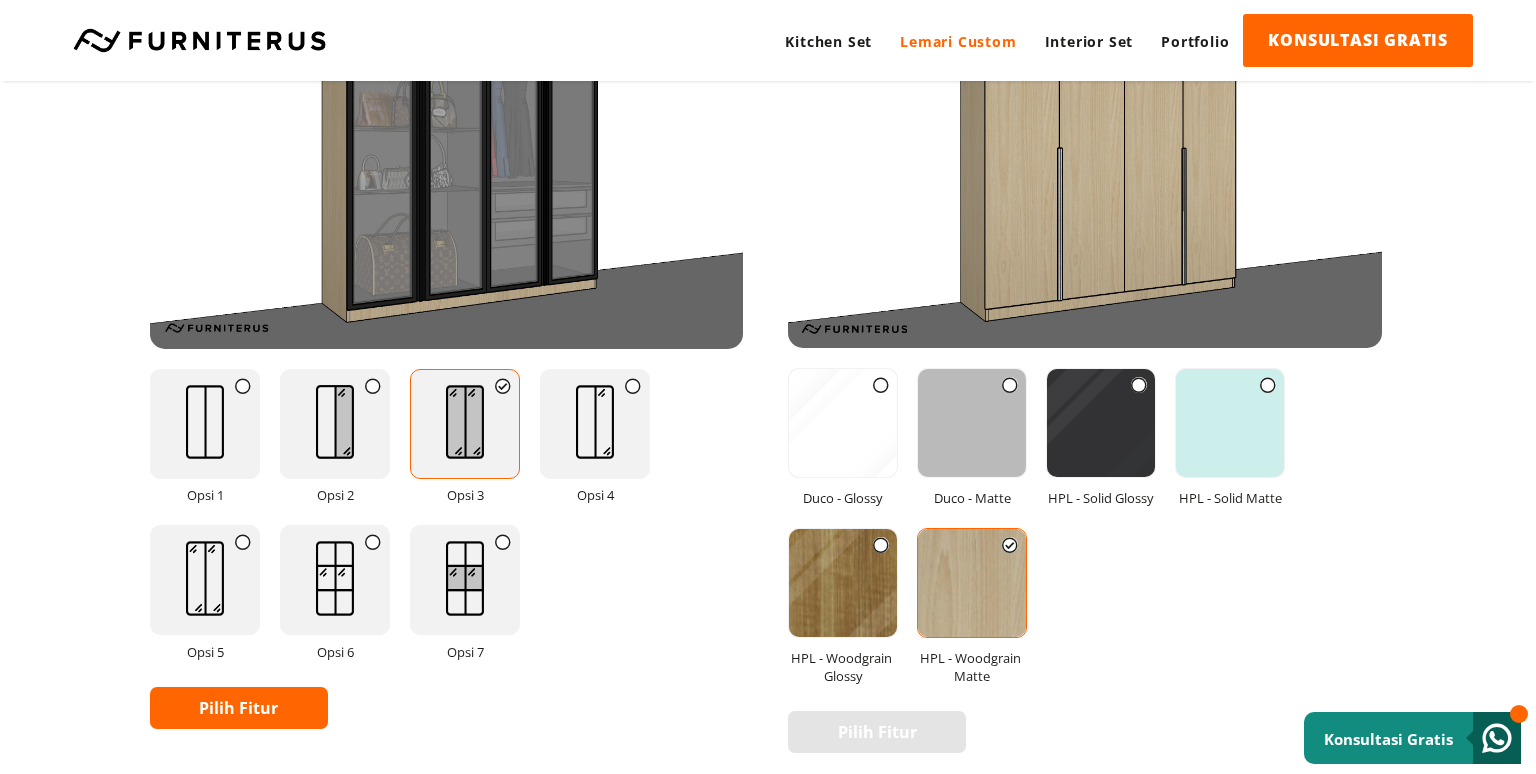 click at bounding box center (373, 386) 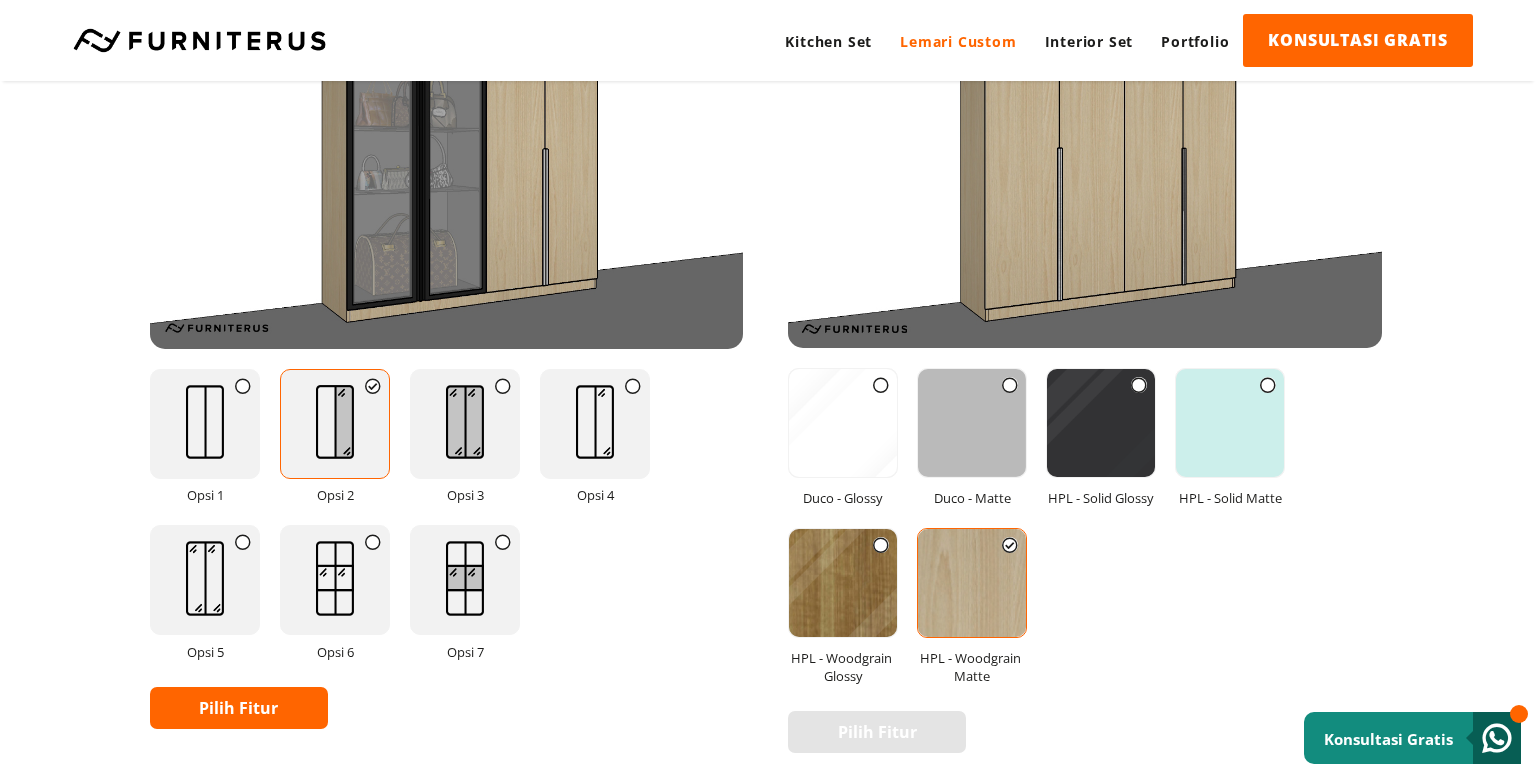 click at bounding box center (243, 386) 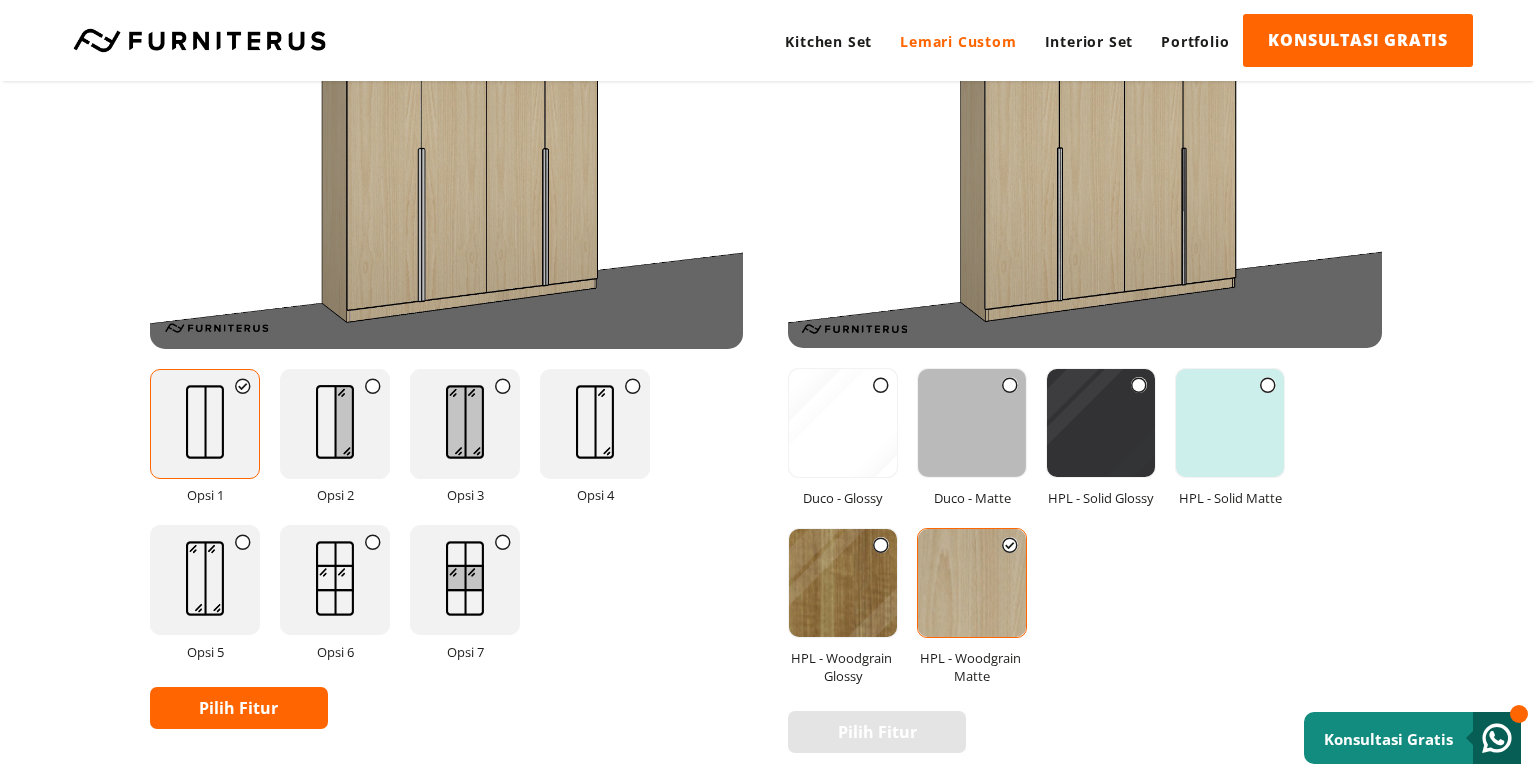 click at bounding box center (205, 578) 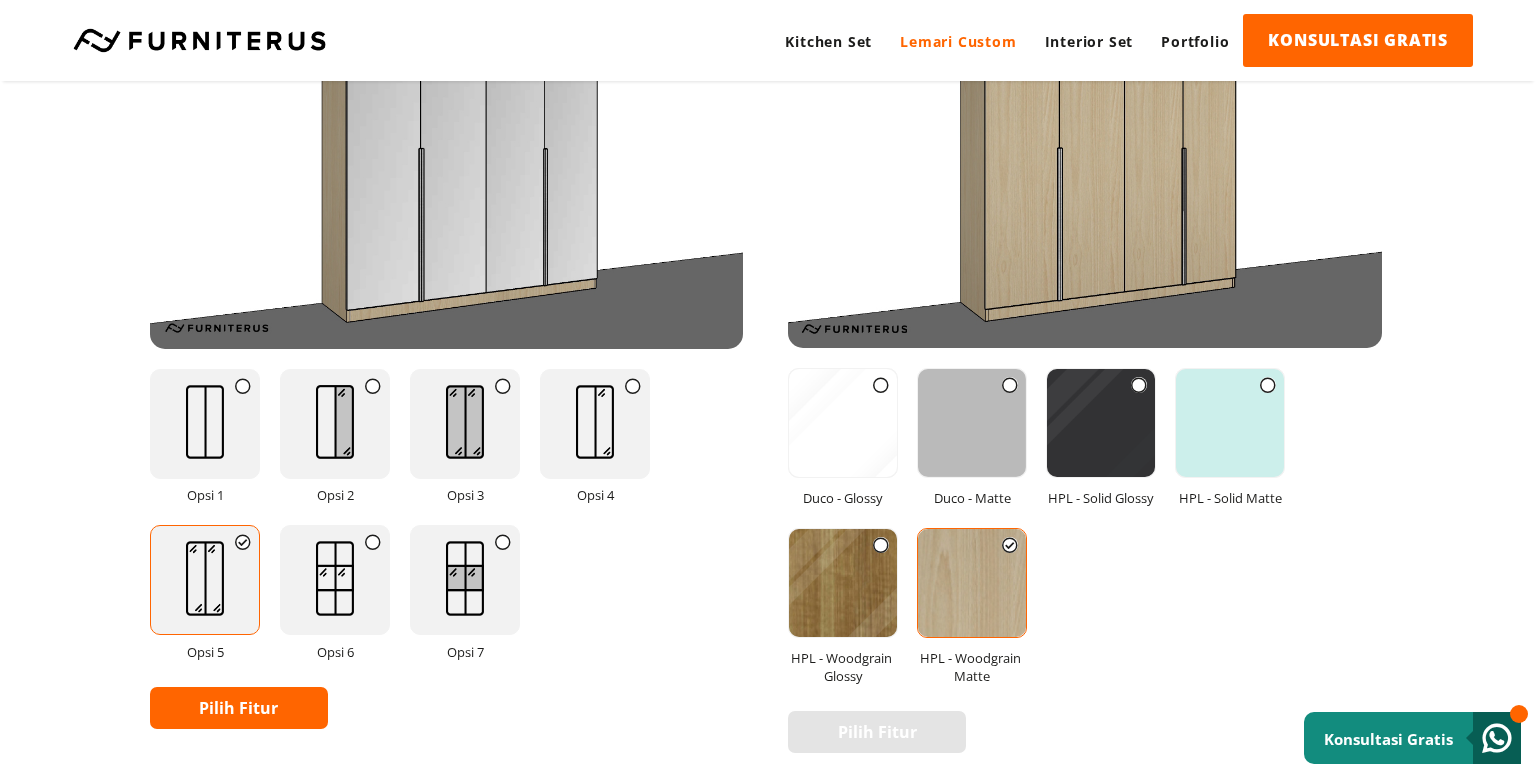 click at bounding box center (243, 386) 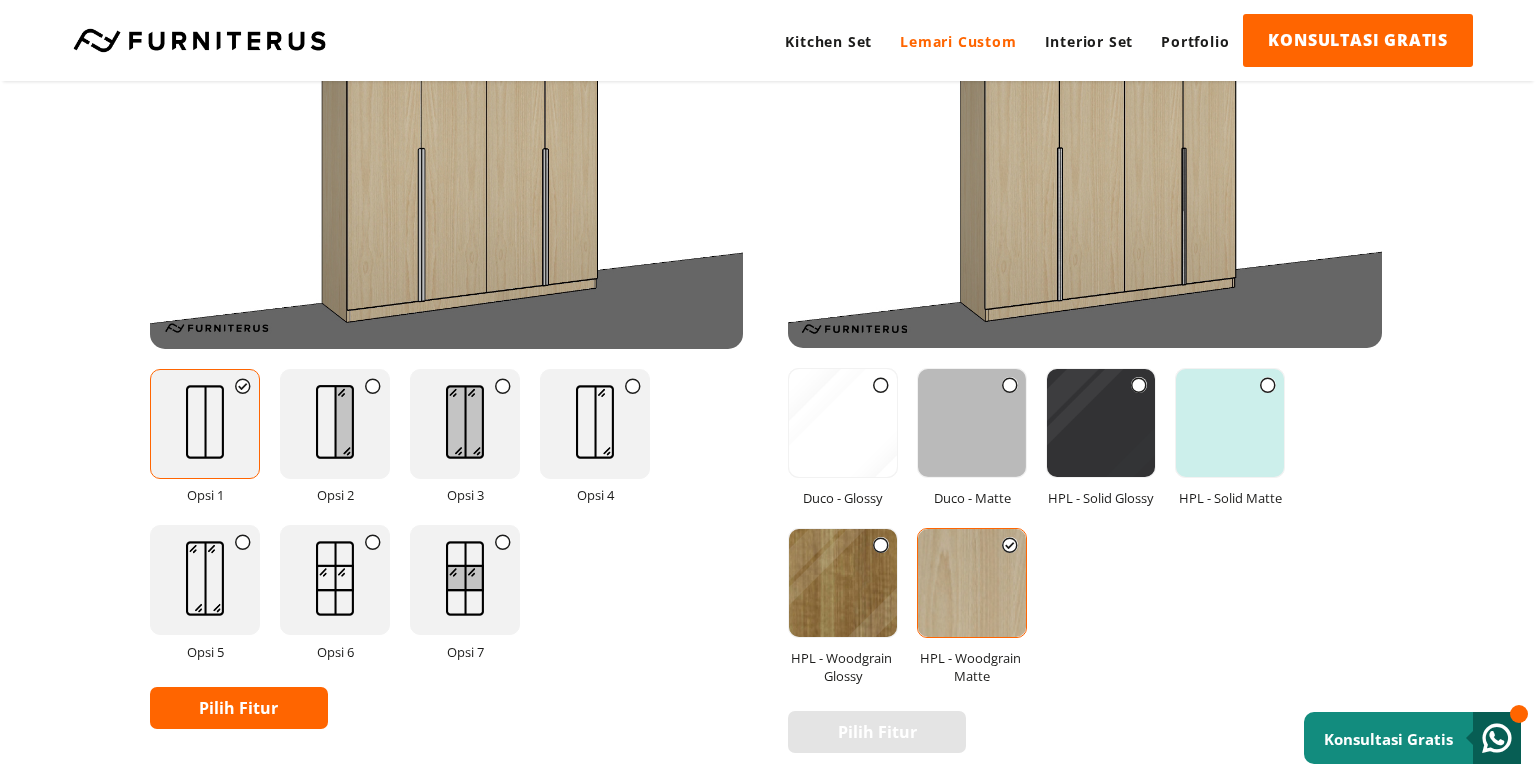 click at bounding box center (1010, 385) 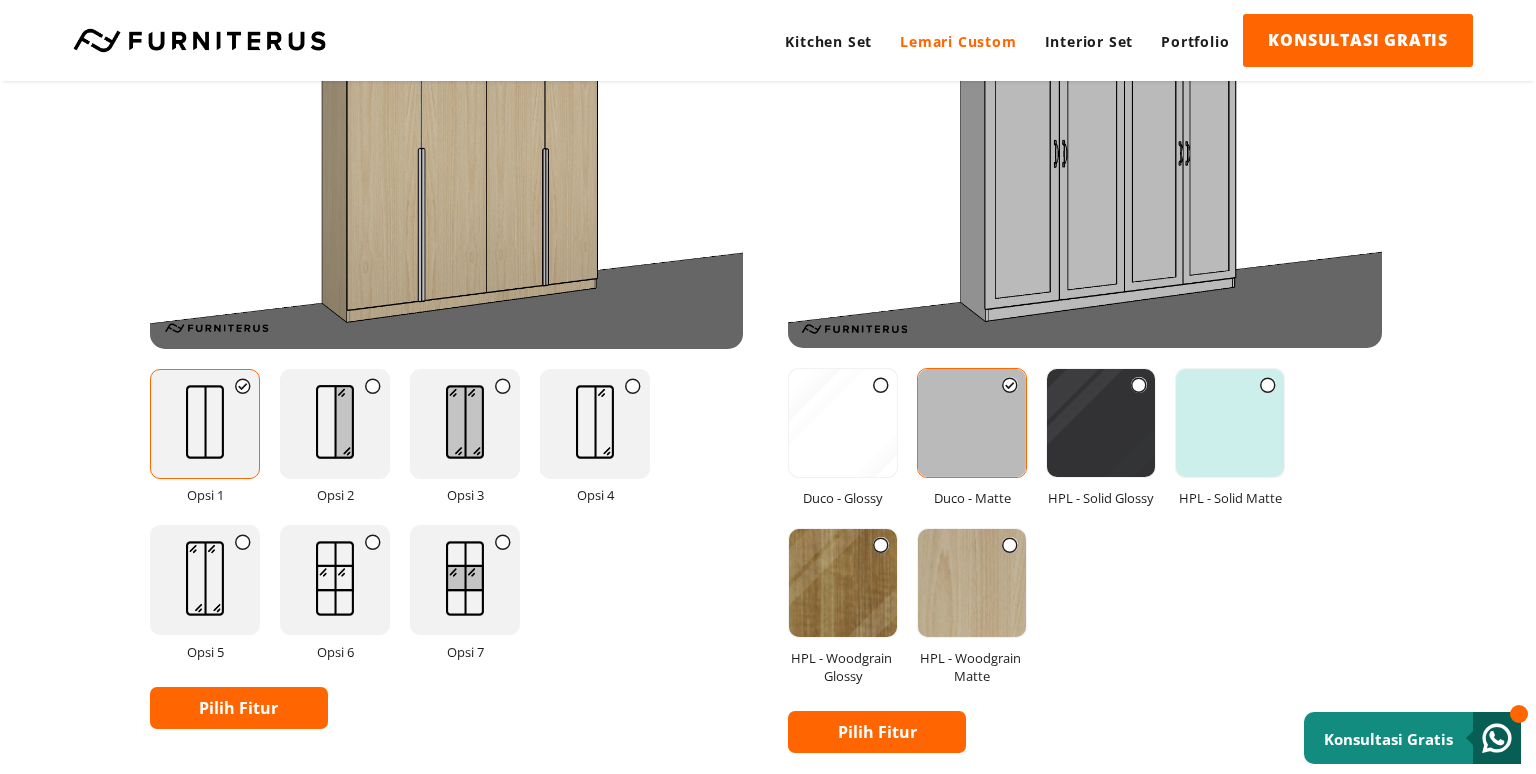 click at bounding box center (1139, 385) 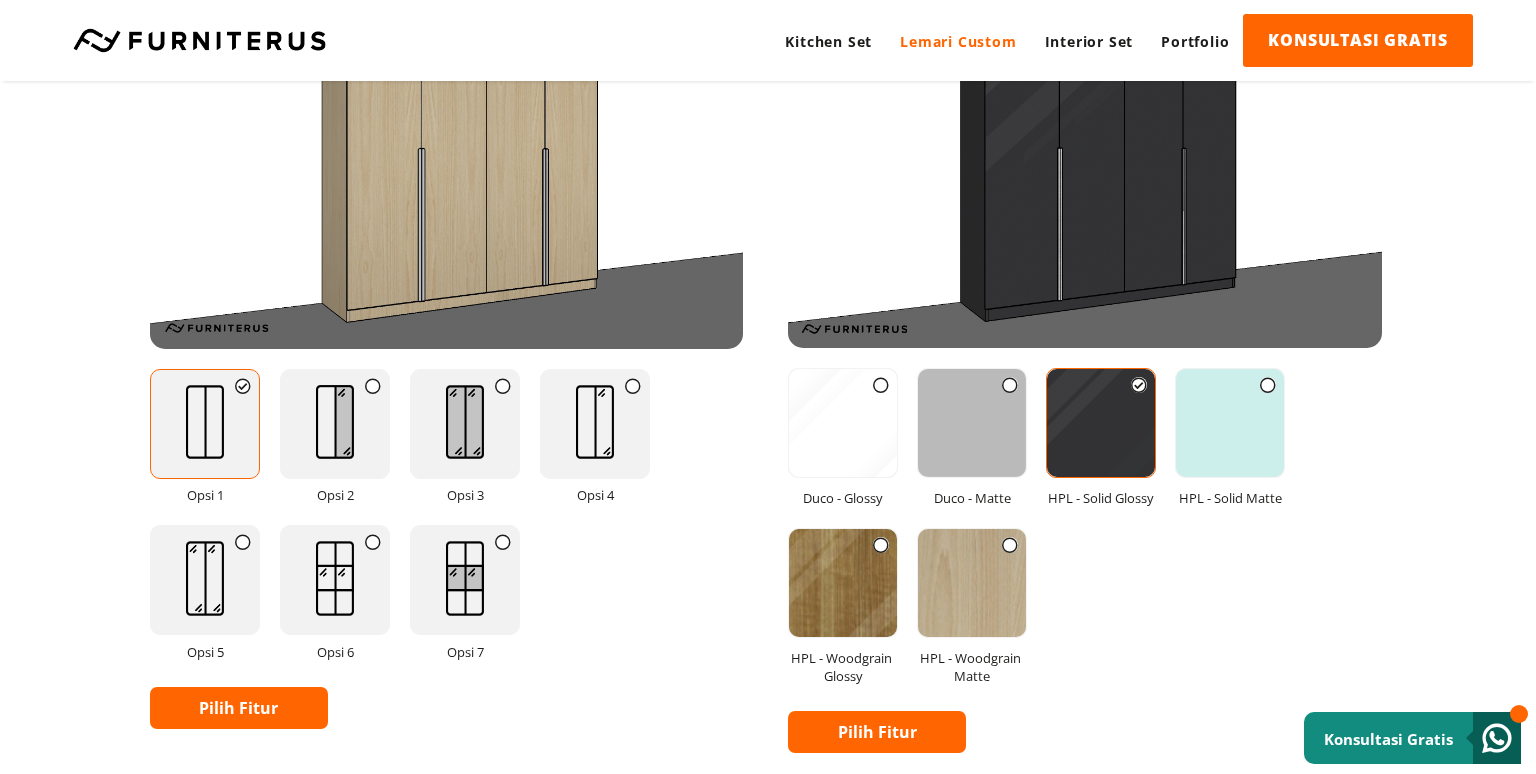 click at bounding box center [1268, 385] 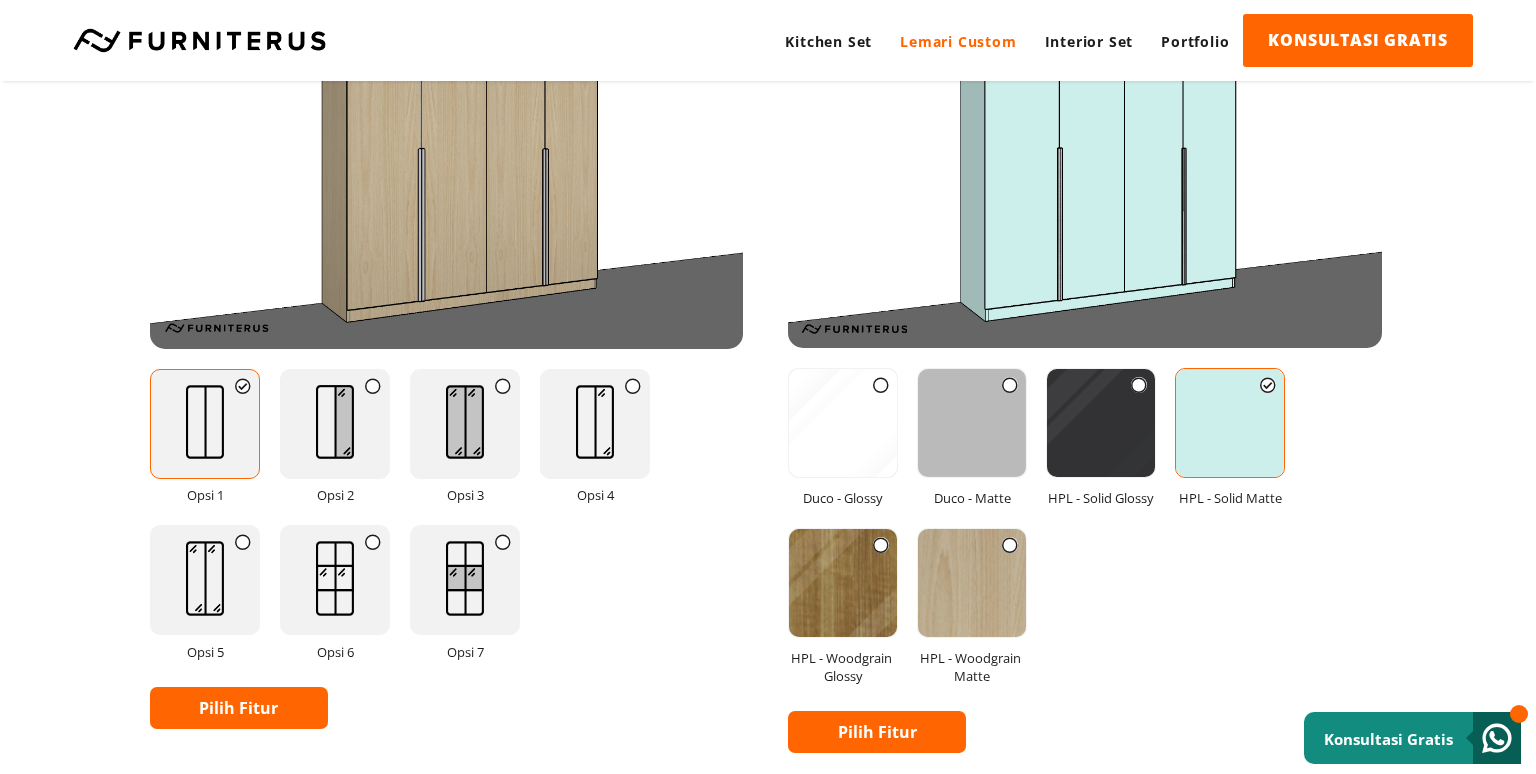 click at bounding box center (1010, 545) 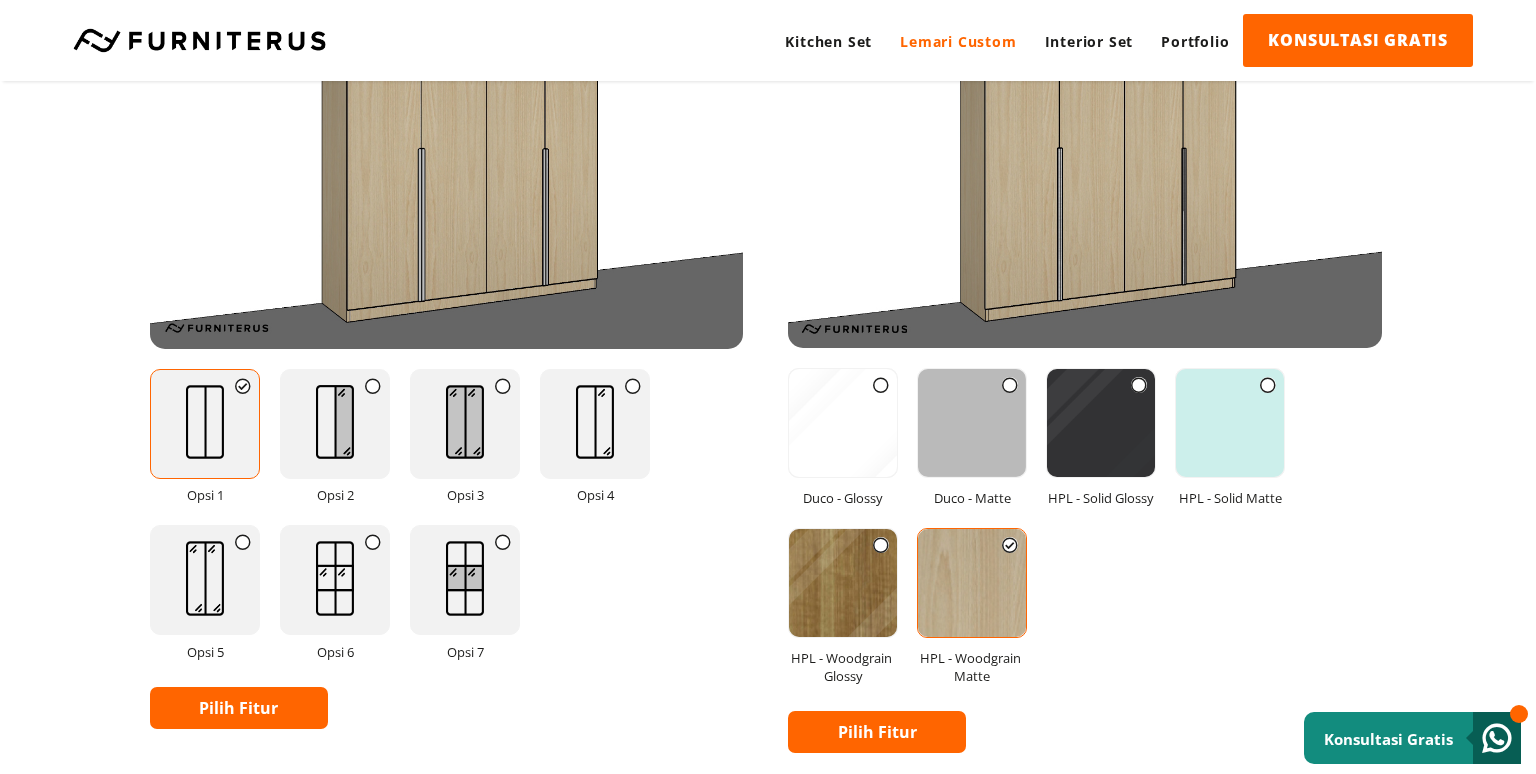 click on "Pilih Fitur" at bounding box center [877, 732] 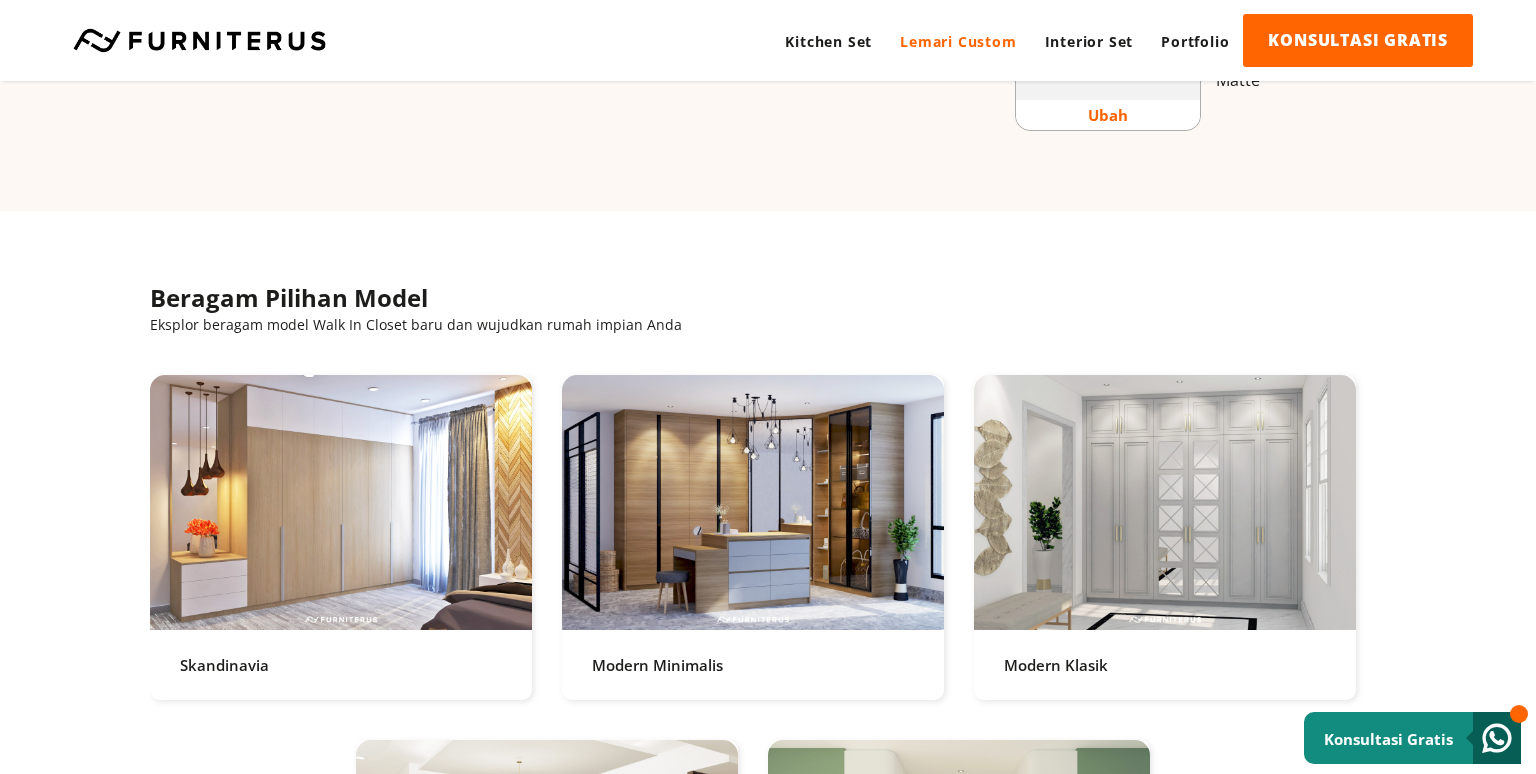 scroll, scrollTop: 4078, scrollLeft: 0, axis: vertical 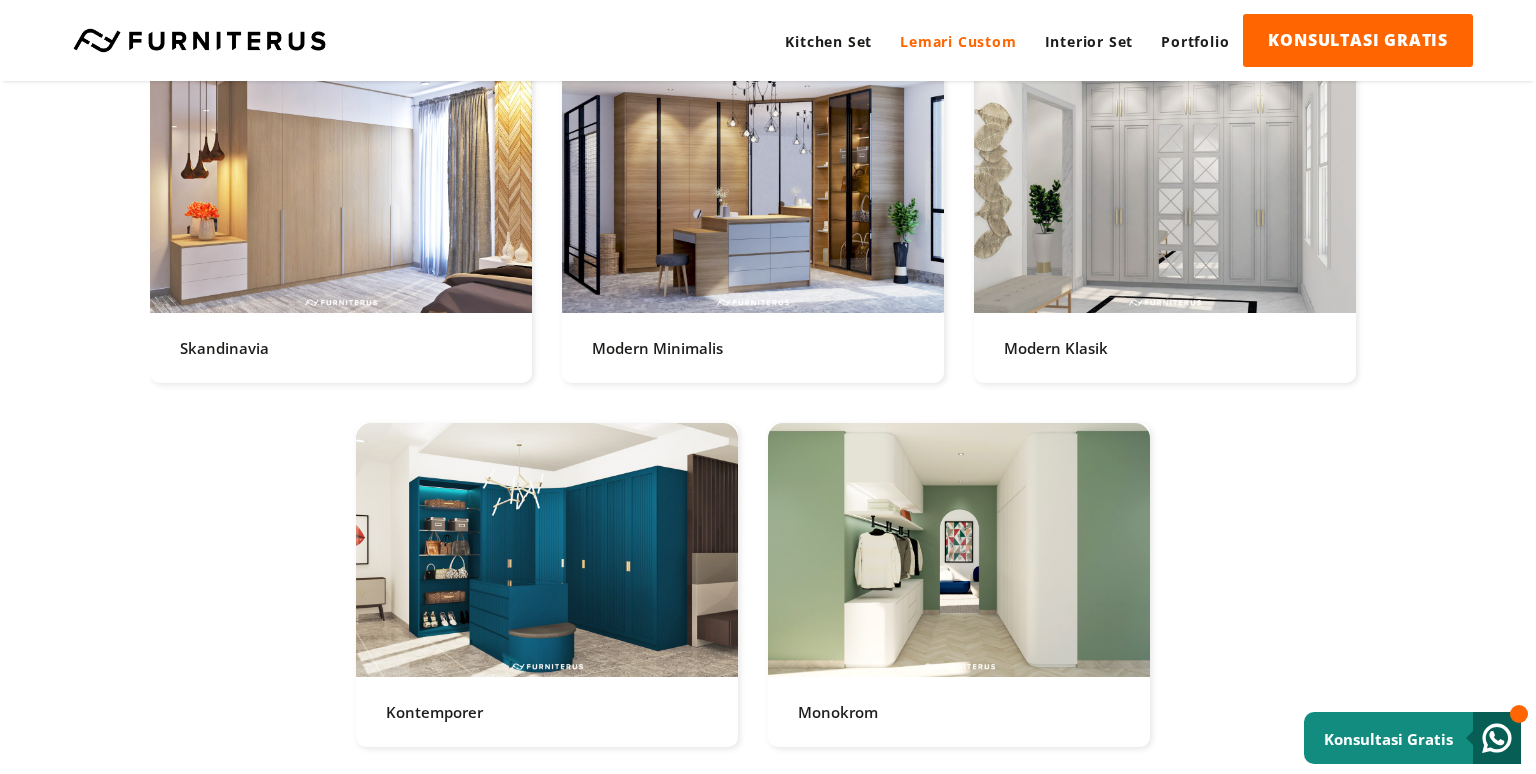 click at bounding box center (753, 220) 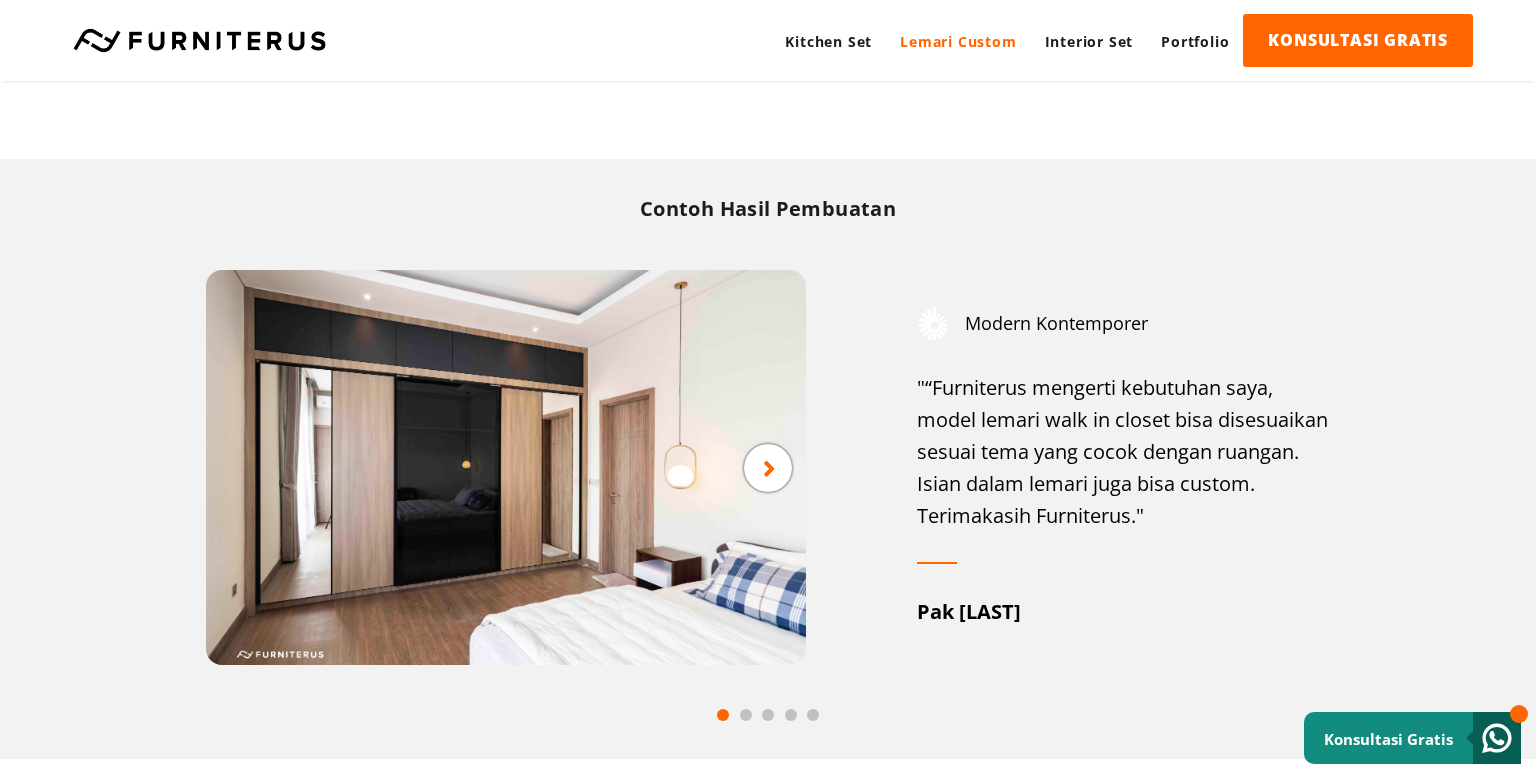 scroll, scrollTop: 950, scrollLeft: 0, axis: vertical 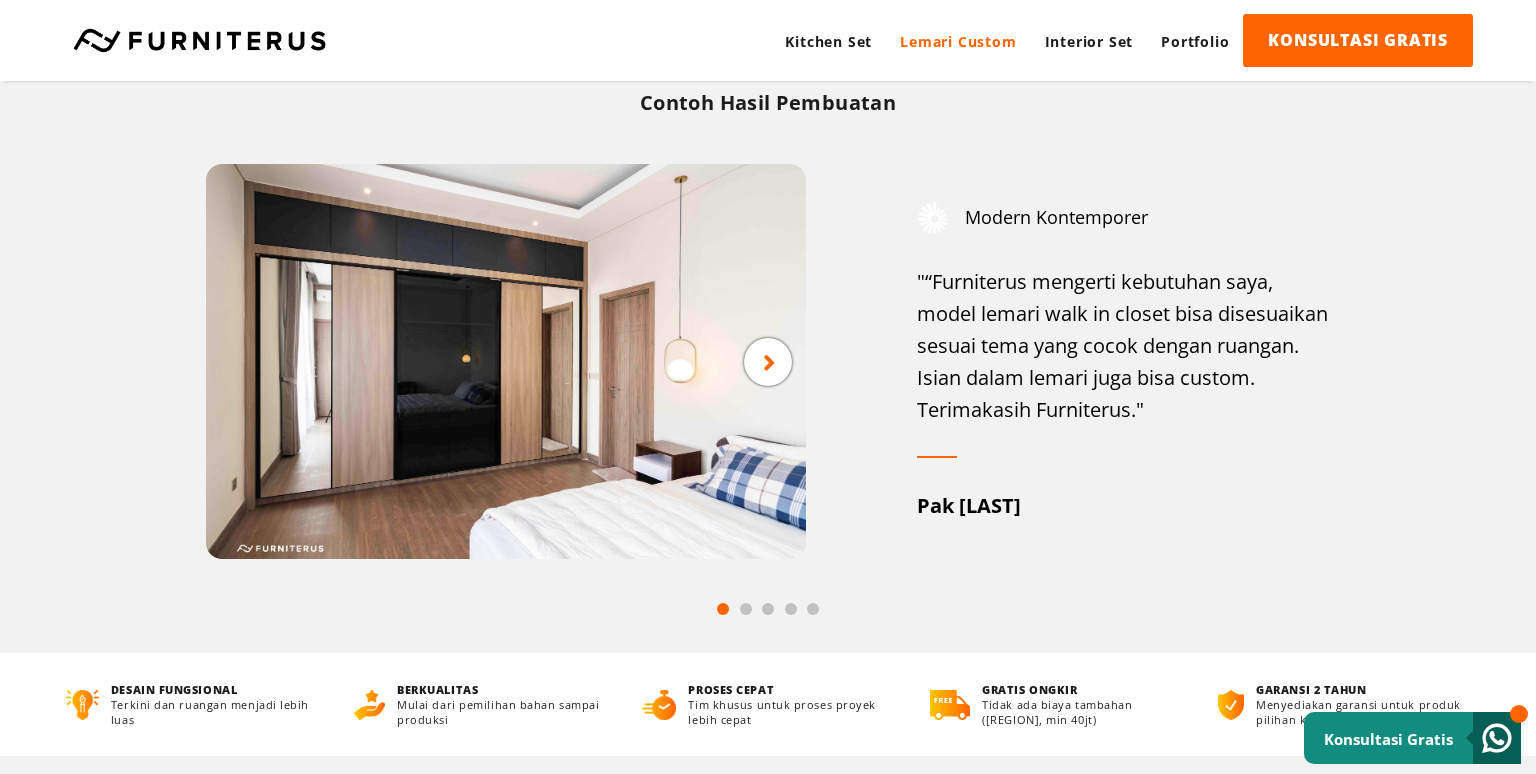 click at bounding box center [769, 361] 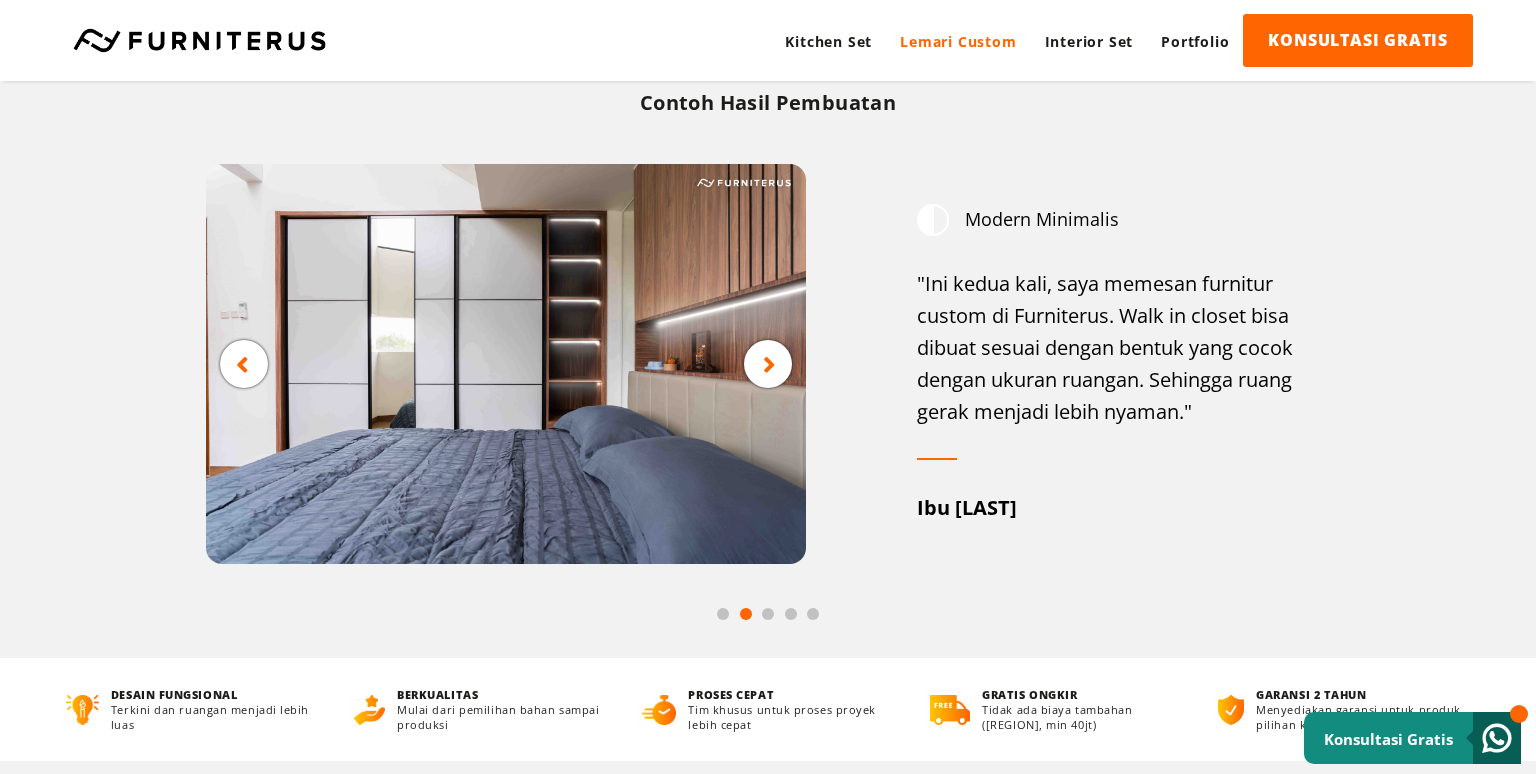 click at bounding box center [769, 364] 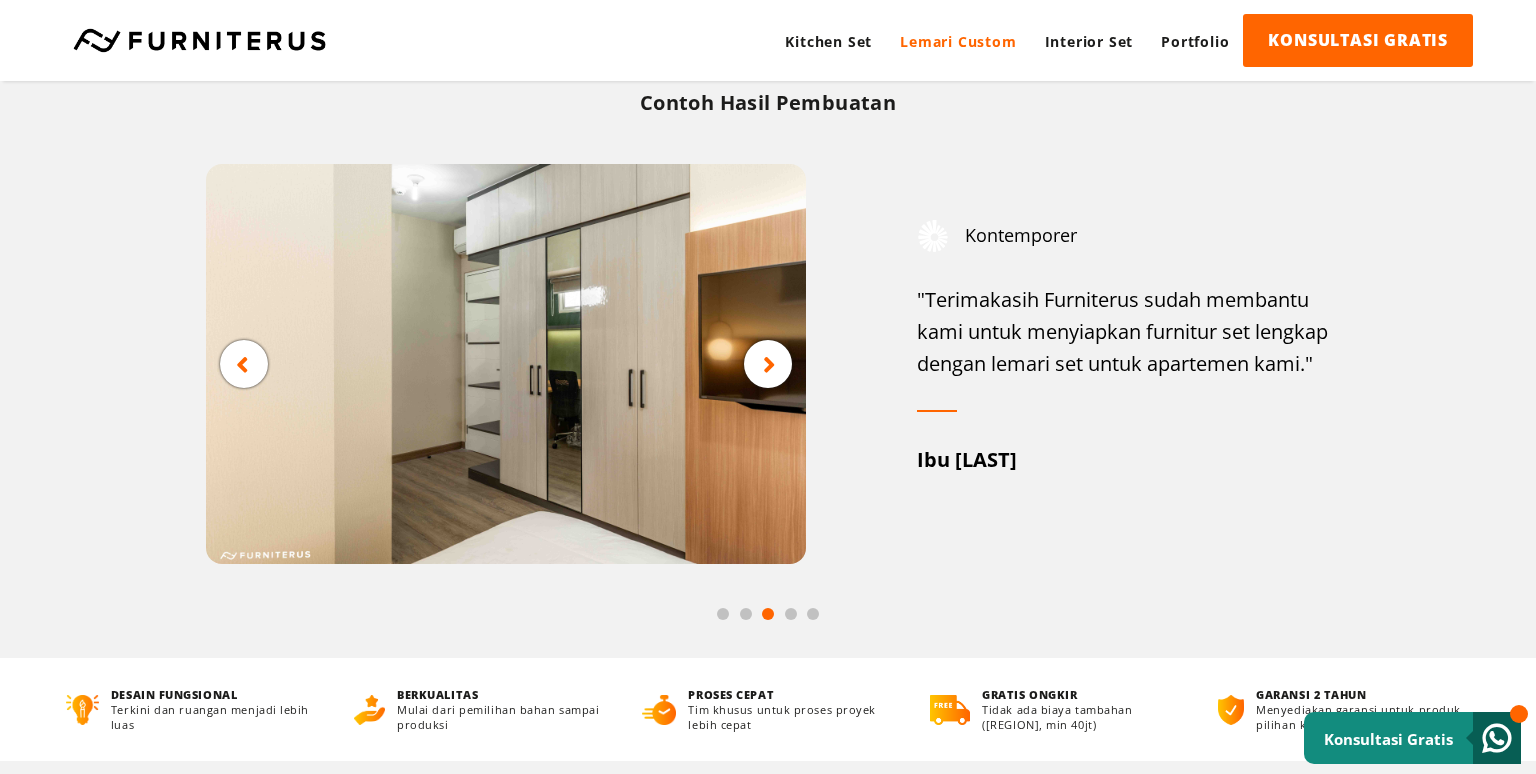 click at bounding box center [769, 364] 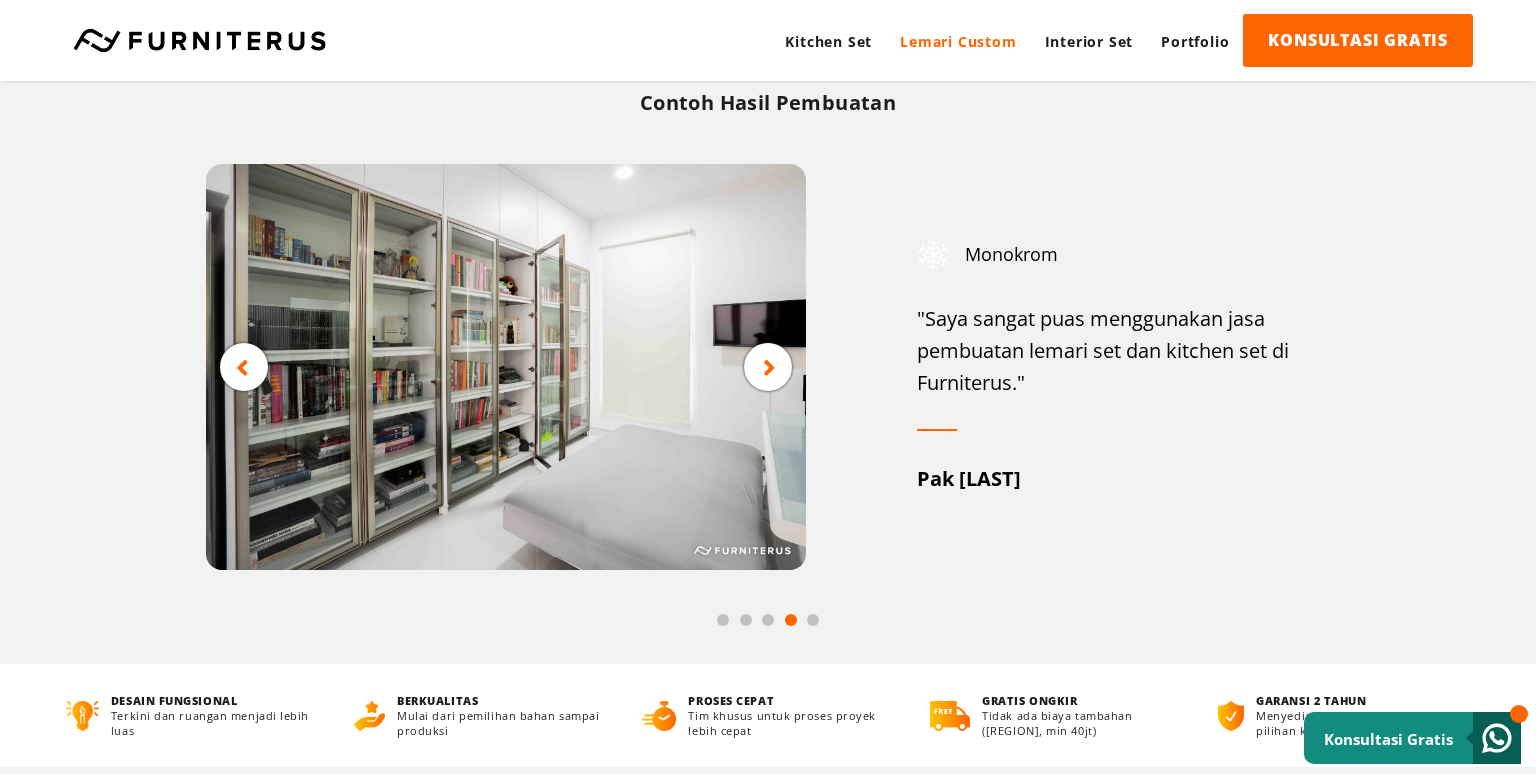 click at bounding box center [769, 367] 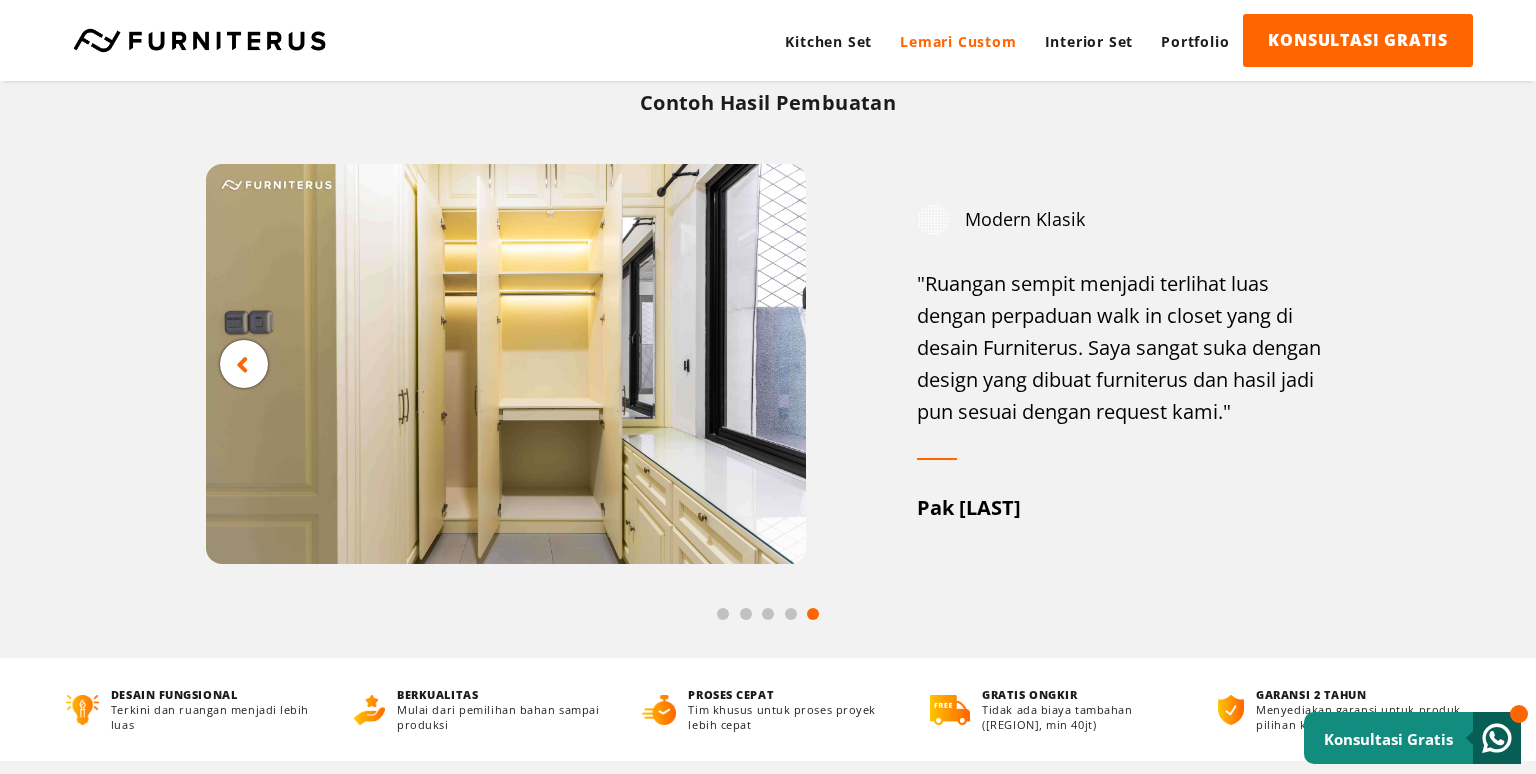 click at bounding box center [506, 364] 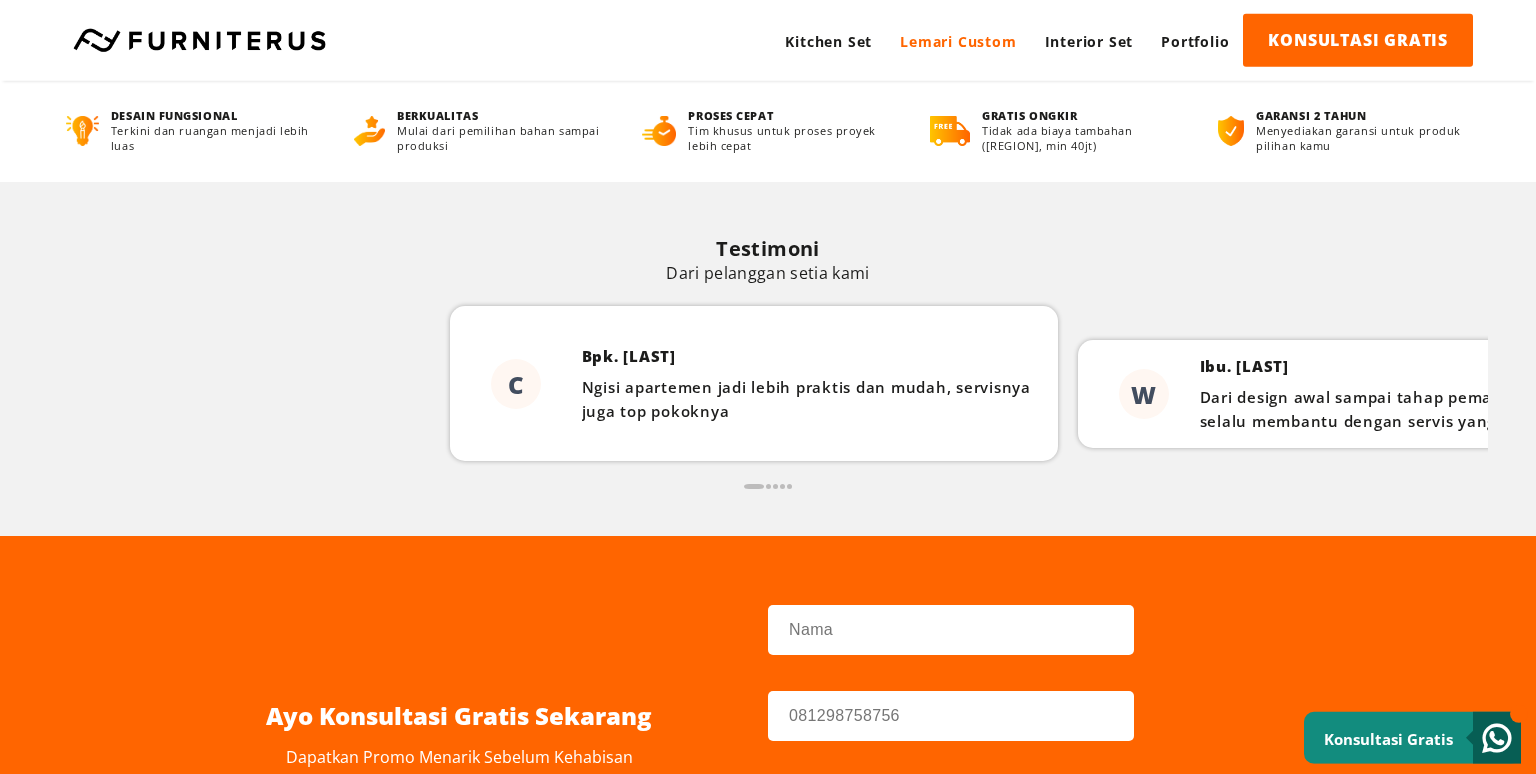 scroll, scrollTop: 1584, scrollLeft: 0, axis: vertical 